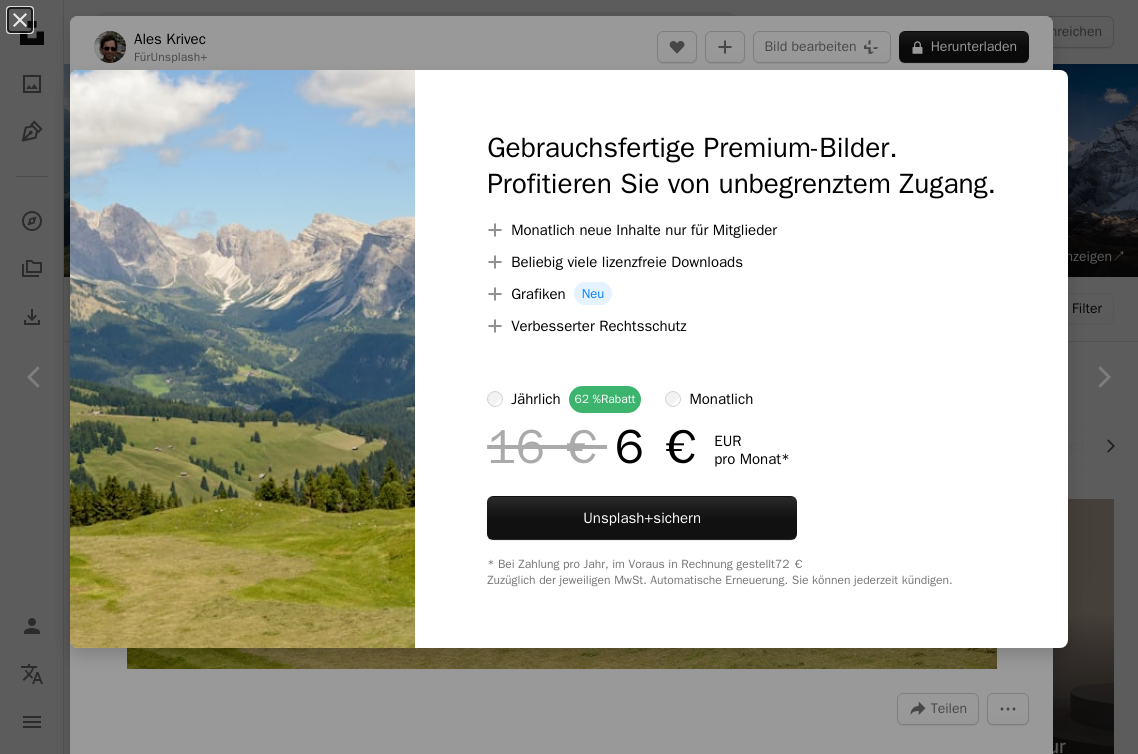 scroll, scrollTop: 488, scrollLeft: 0, axis: vertical 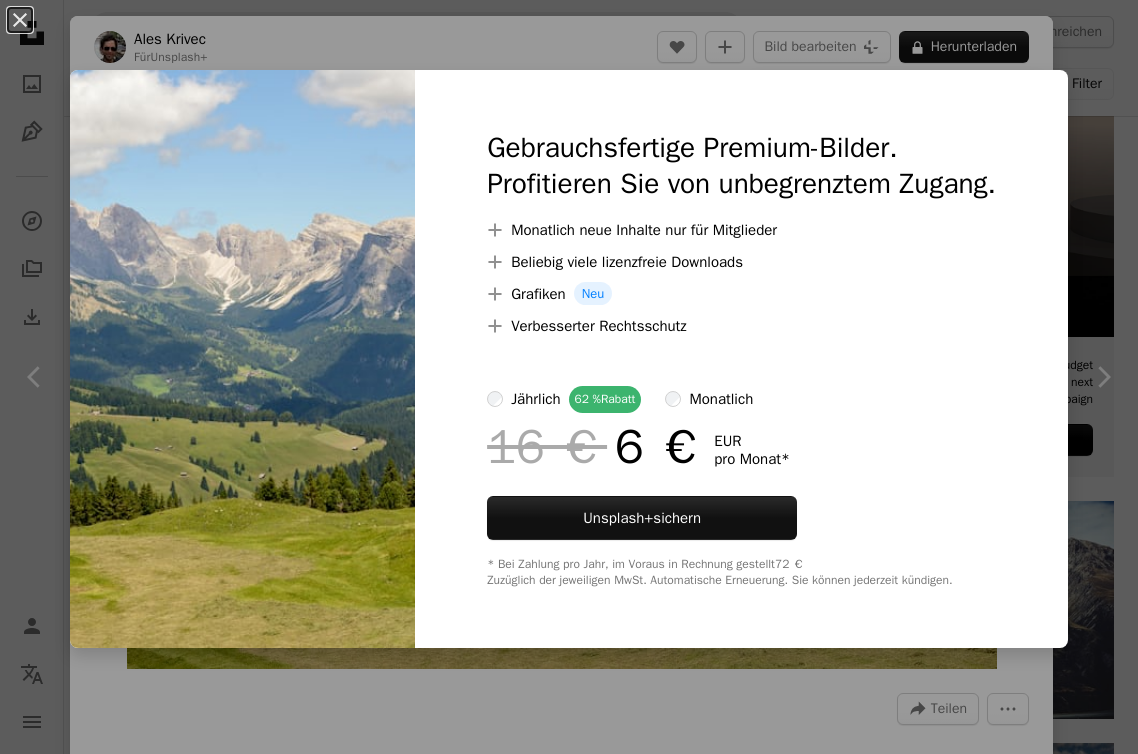 click on "An X shape Gebrauchsfertige Premium-Bilder. Profitieren Sie von unbegrenztem Zugang. A plus sign Monatlich neue Inhalte nur für Mitglieder A plus sign Beliebig viele lizenzfreie Downloads A plus sign Grafiken  Neu A plus sign Verbesserter Rechtsschutz jährlich 62 %  Rabatt monatlich 16 €   6 € EUR pro Monat * Unsplash+  sichern * Bei Zahlung pro Jahr, im Voraus in Rechnung gestellt  72 € Zuzüglich der jeweiligen MwSt. Automatische Erneuerung. Sie können jederzeit kündigen." at bounding box center [569, 377] 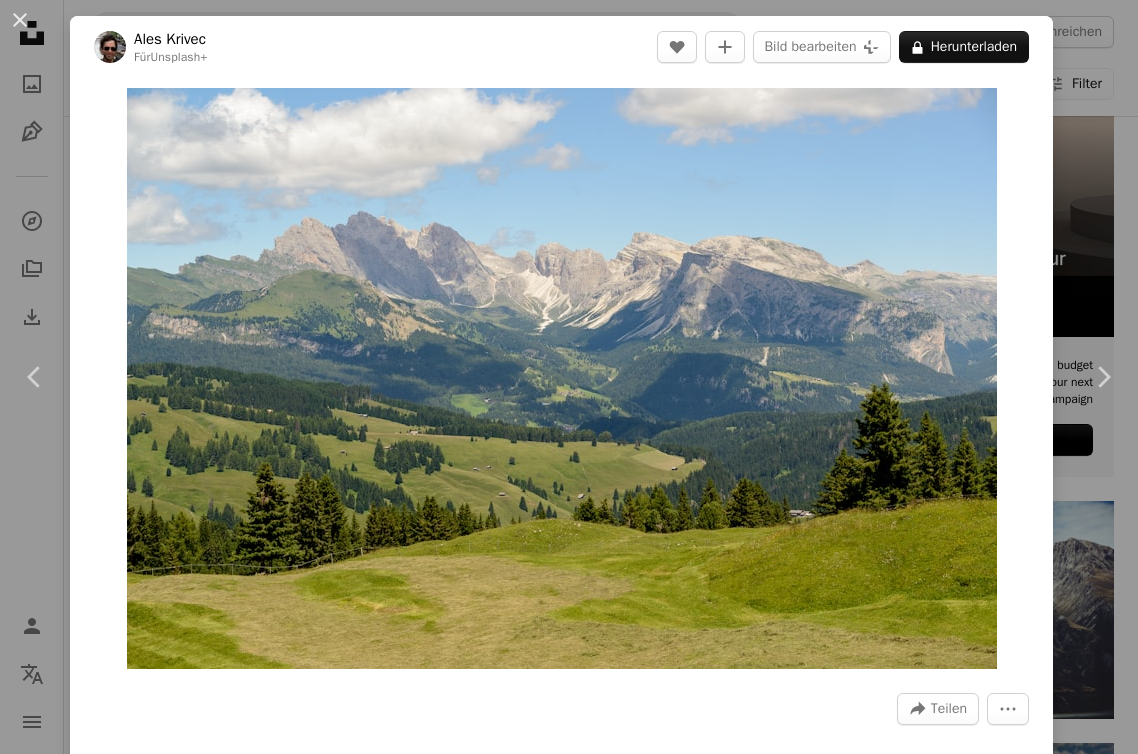 click on "An X shape" at bounding box center [20, 20] 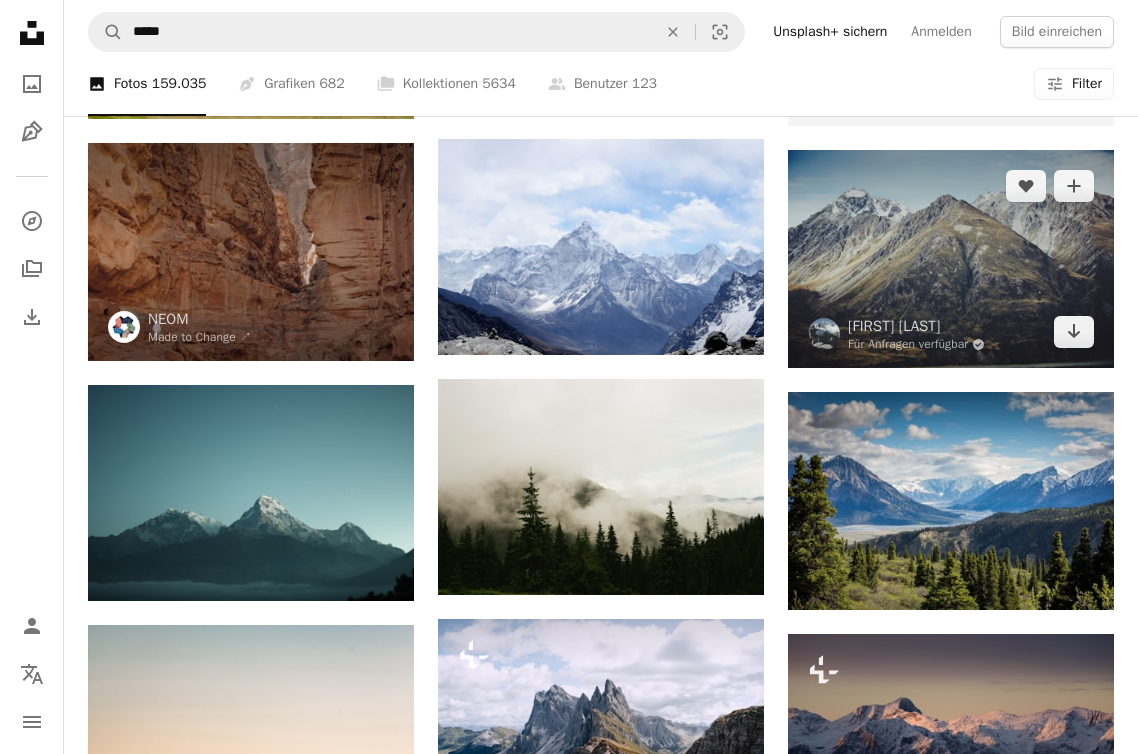scroll, scrollTop: 838, scrollLeft: 0, axis: vertical 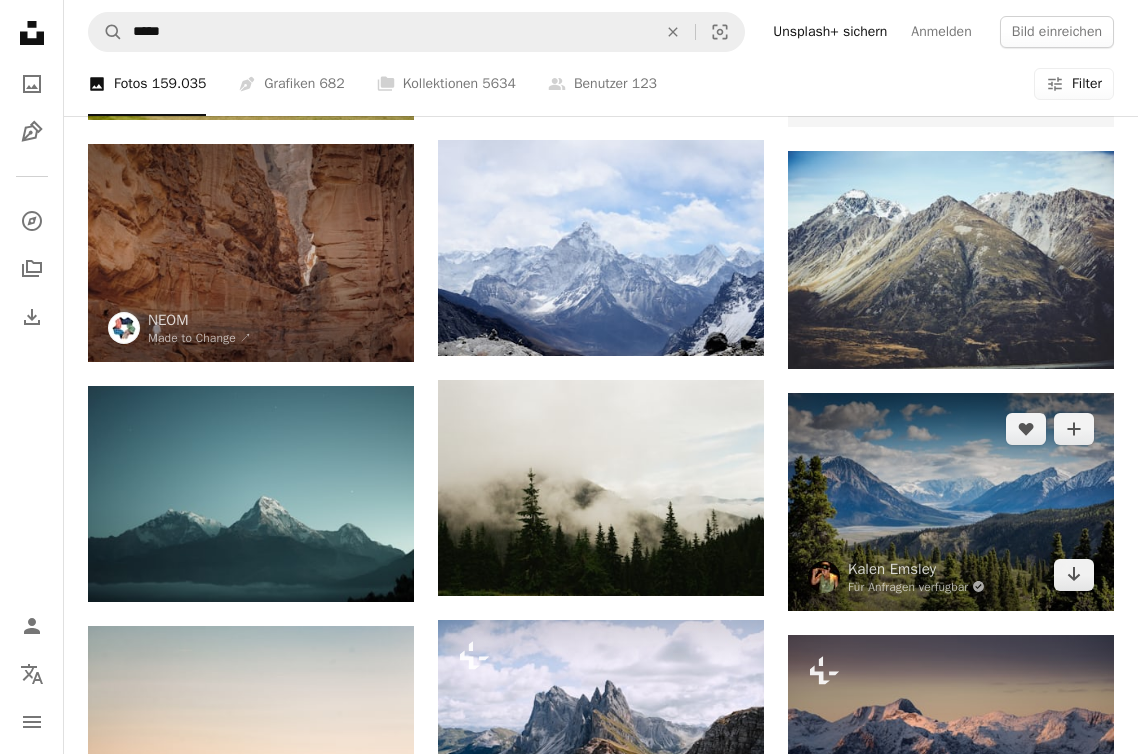 click at bounding box center (951, 502) 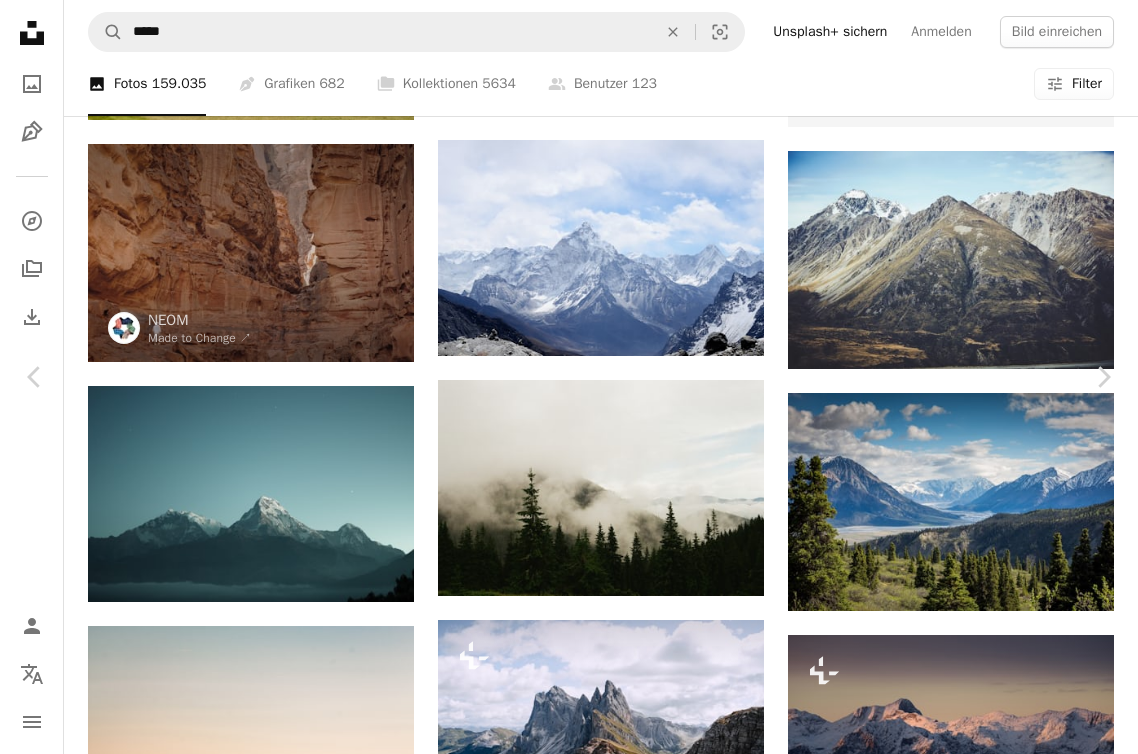 click on "[FIRST] [LAST] Für Anfragen verfügbar A checkmark inside of a circle A heart A plus sign Bild bearbeiten   Plus sign for Unsplash+ Kostenlos herunterladen Chevron down" at bounding box center [561, 2772] 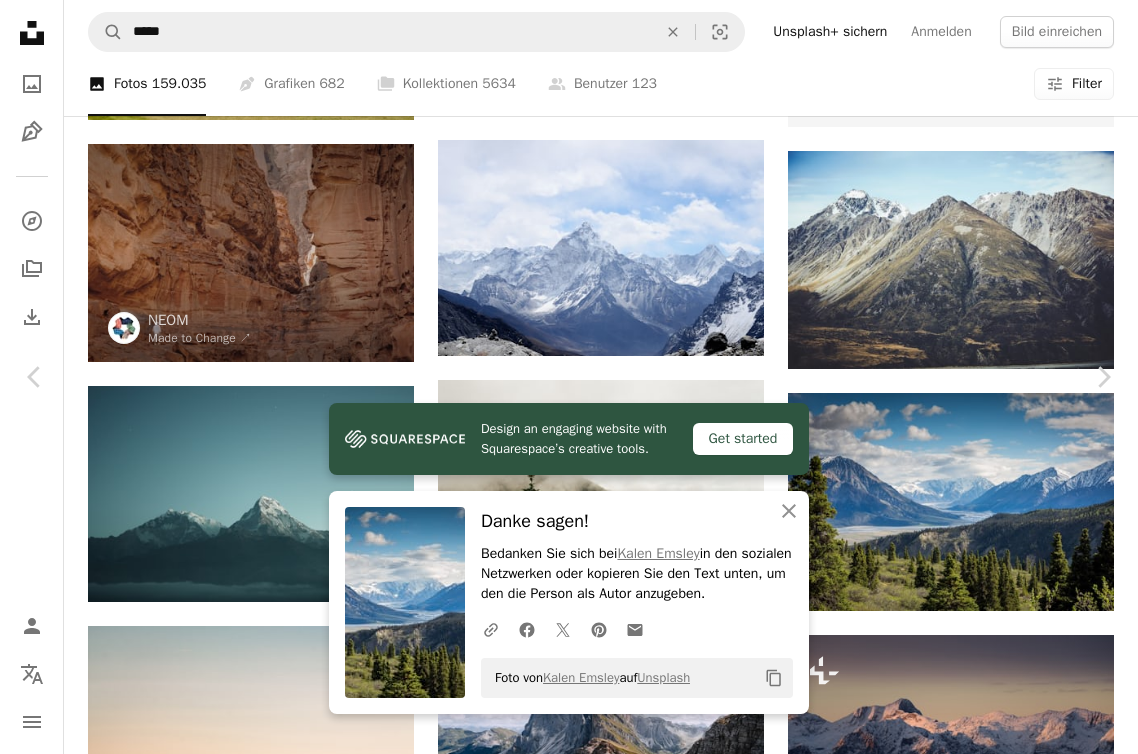 click on "An X shape Chevron left Chevron right [FIRST] [LAST] Für Anfragen verfügbar A checkmark inside of a circle A heart A plus sign Bild bearbeiten   Plus sign for Unsplash+ Kostenlos herunterladen Chevron down Zoom in Aufrufe 214.751.924 Downloads 1.517.821 Veröffentlicht in Fotos A forward-right arrow Teilen Info icon Info More Actions A map marker [CITY], [COUNTRY] Calendar outlined Veröffentlicht am  [DAY]. [MONTH] [YEAR] Camera Canon, EOS 5D Mark III Safety Kostenlos zu verwenden im Rahmen der  Unsplash Lizenz Wald blau Gebirge grün Schnee Wolke See Hintergrundbild im Querformat Hügel" at bounding box center [569, 3102] 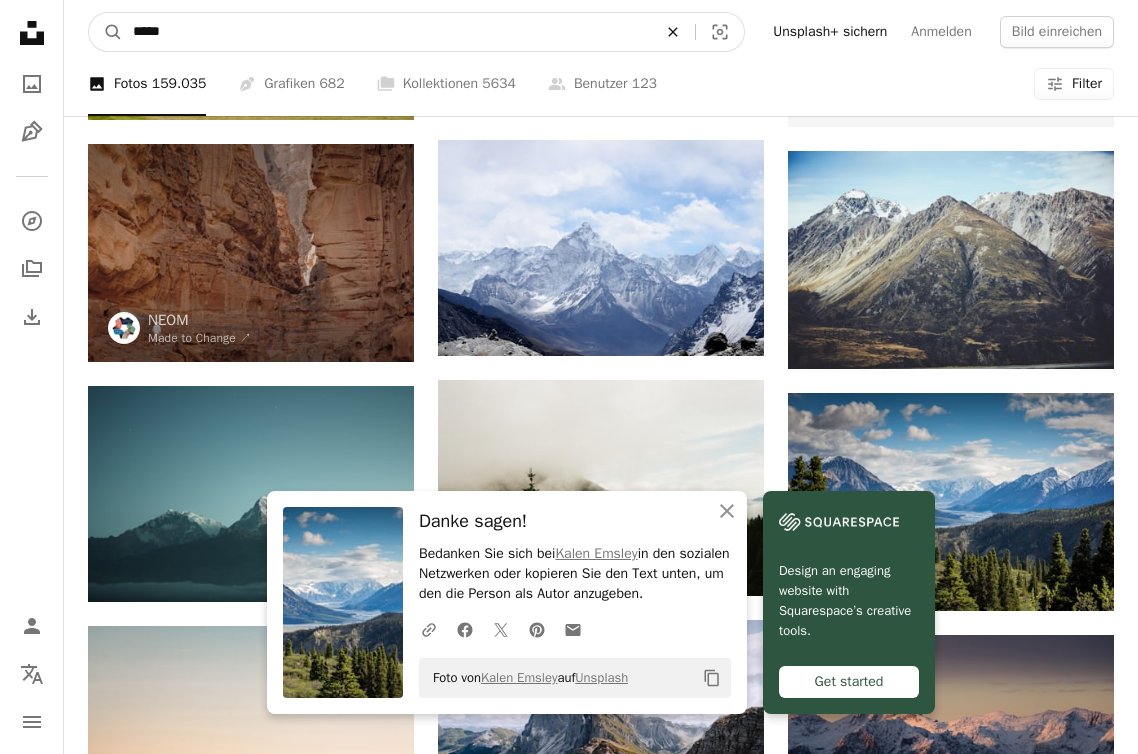 click on "An X shape" at bounding box center [673, 32] 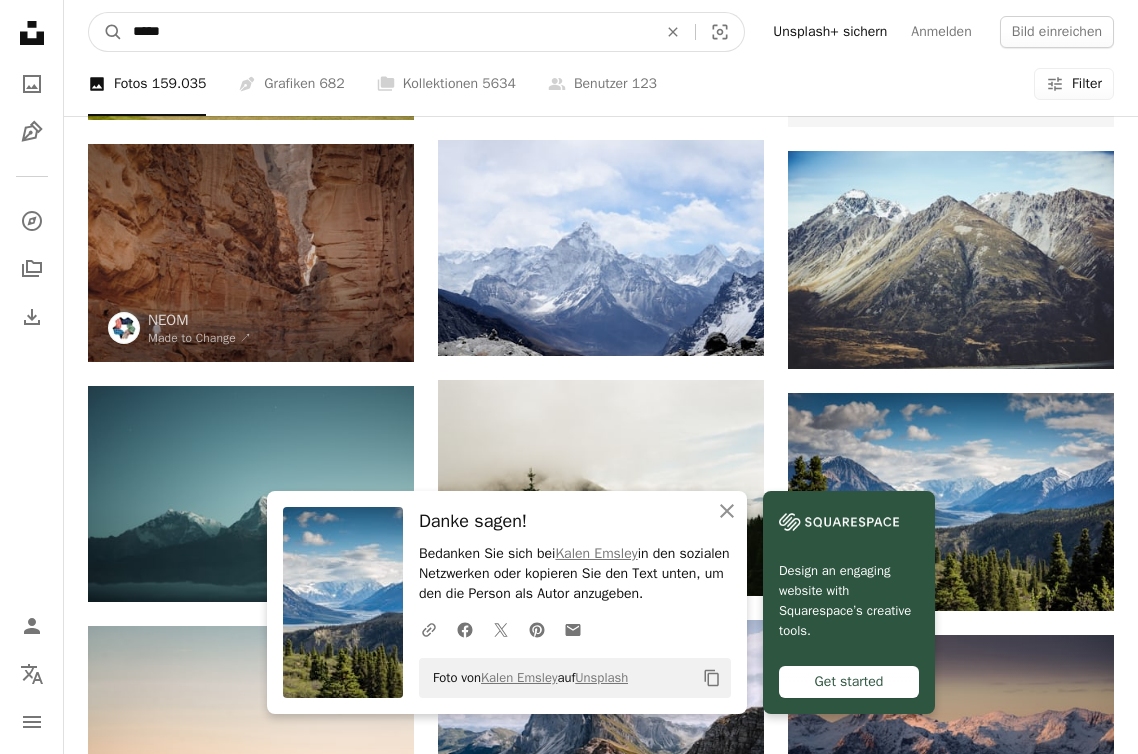 type on "******" 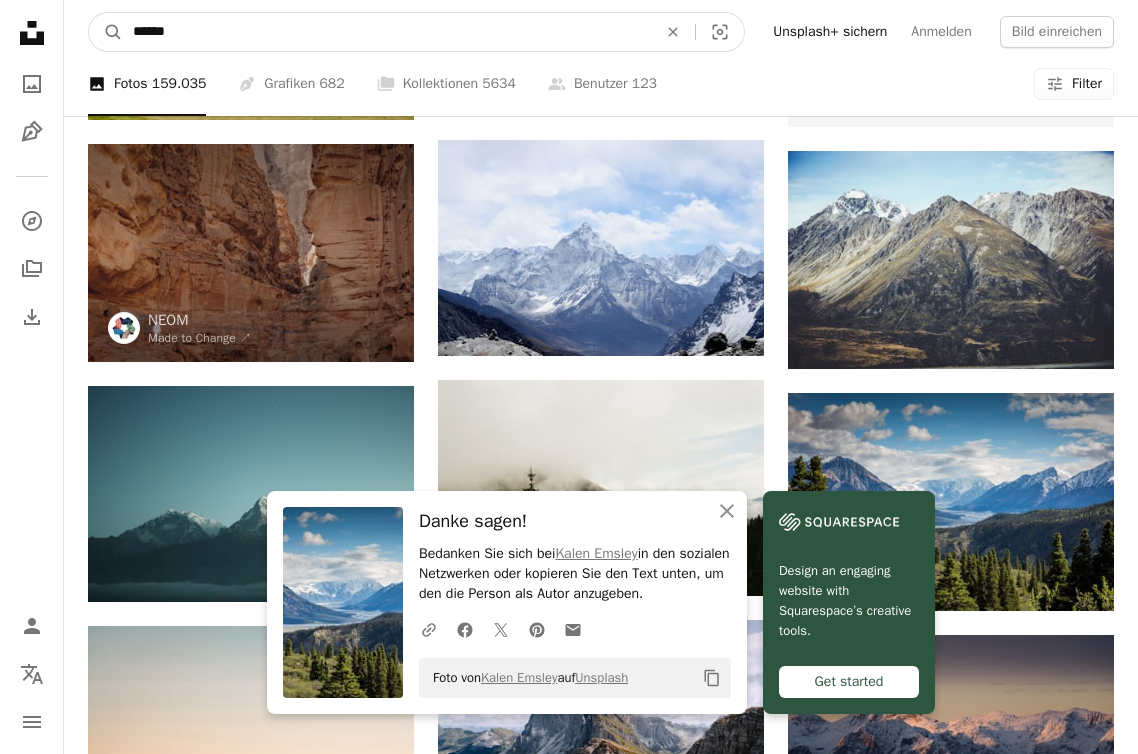 click on "A magnifying glass" at bounding box center [106, 32] 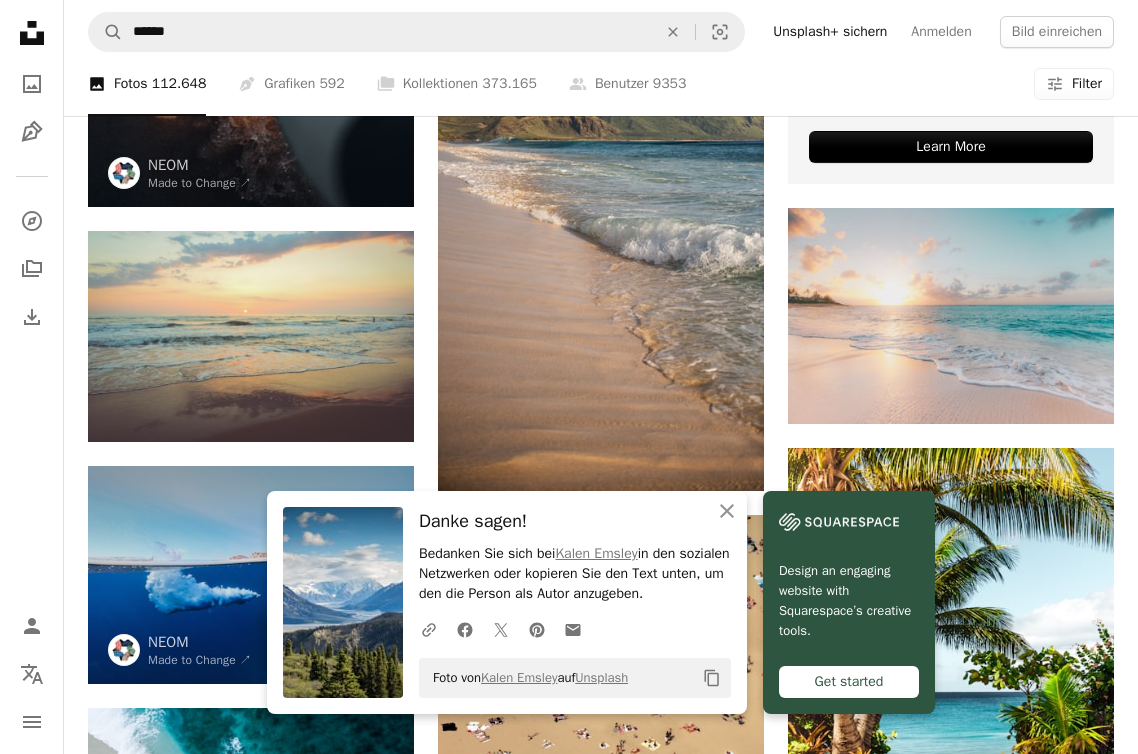 scroll, scrollTop: 782, scrollLeft: 0, axis: vertical 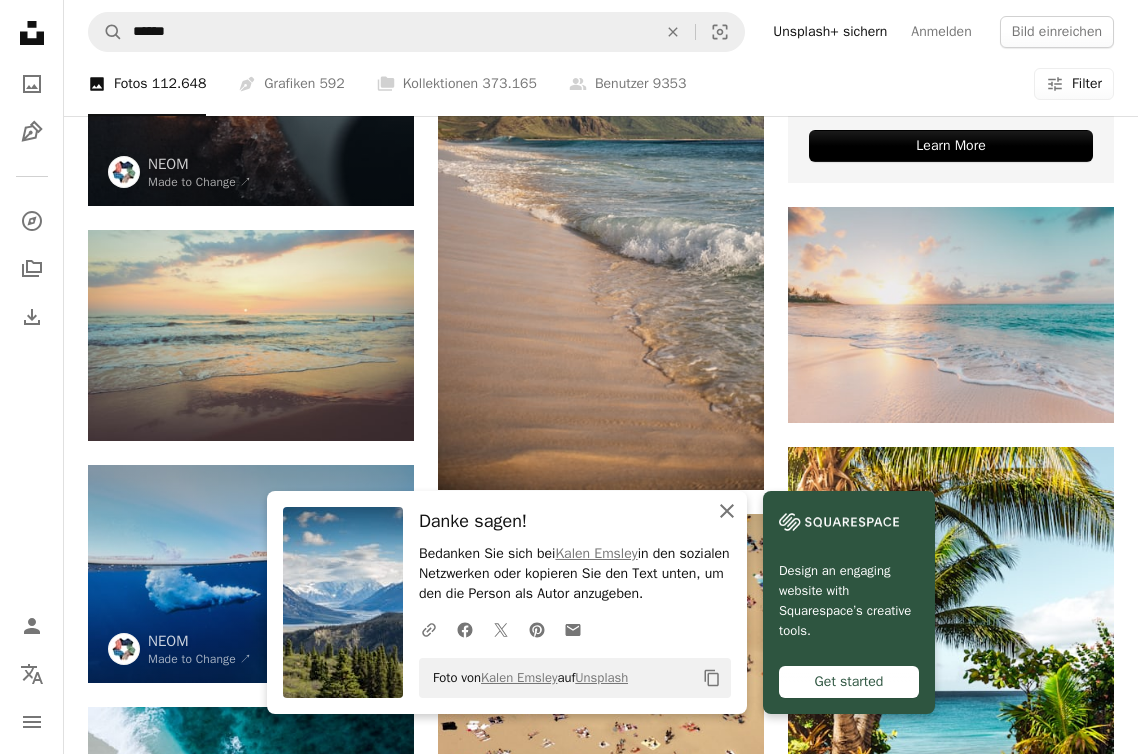 click on "An X shape" 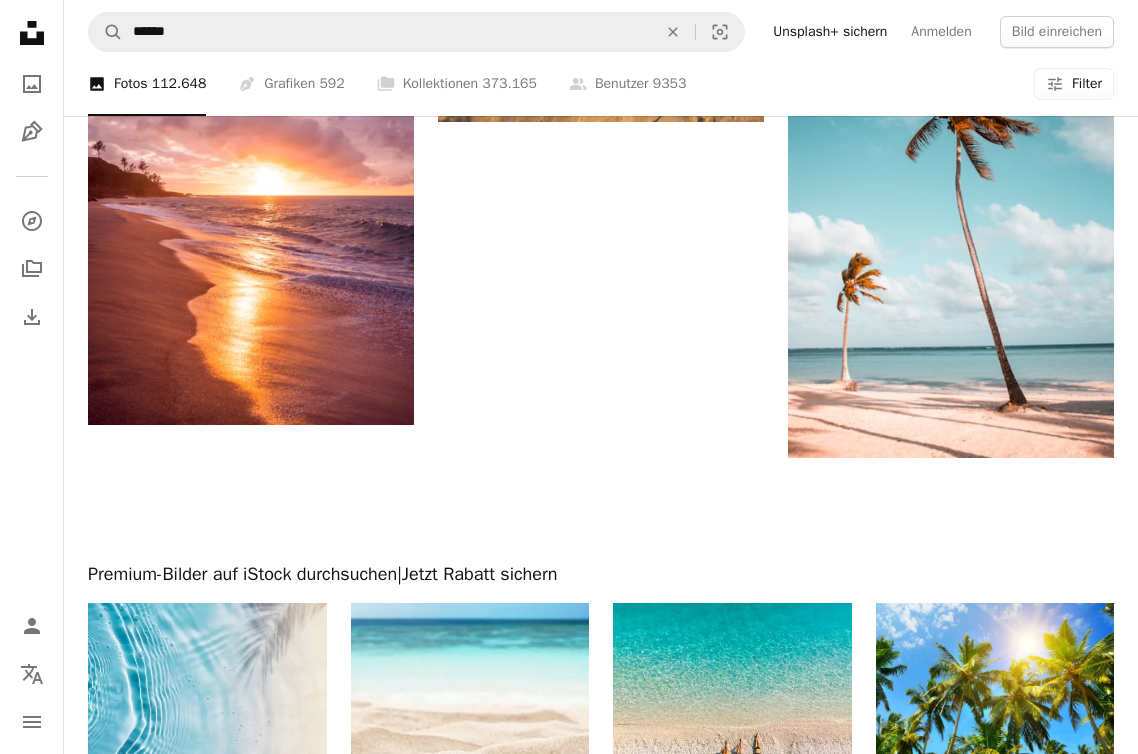 scroll, scrollTop: 2901, scrollLeft: 0, axis: vertical 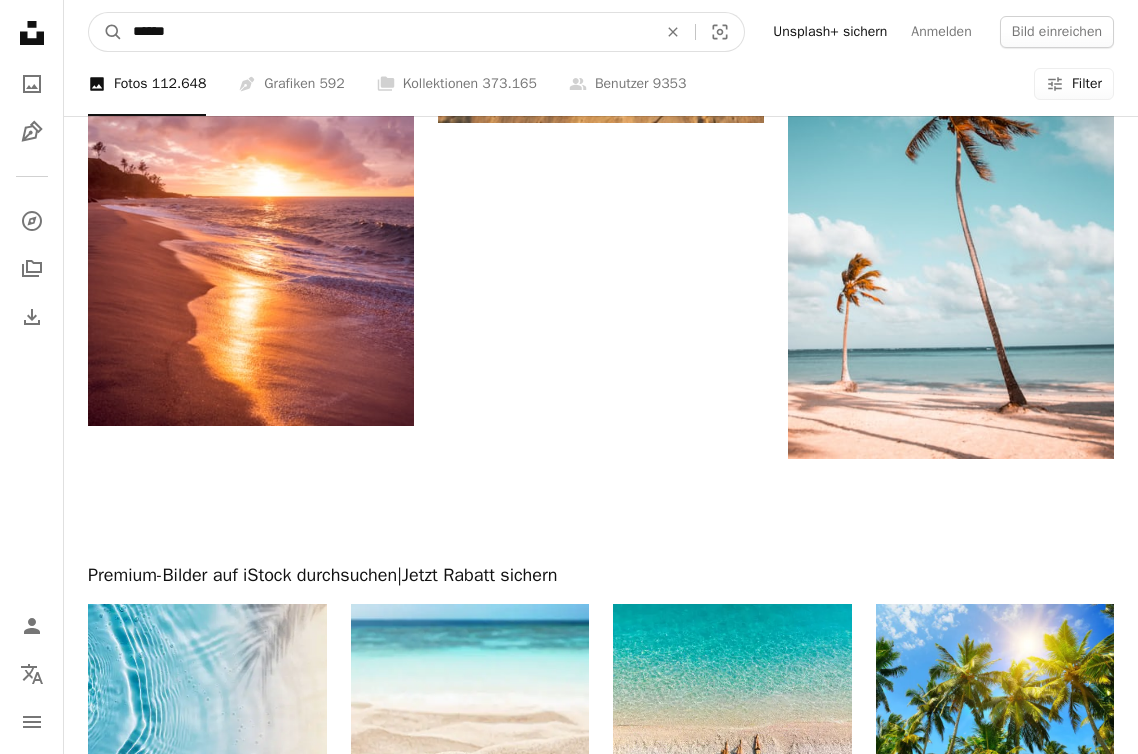 click on "******" at bounding box center (387, 32) 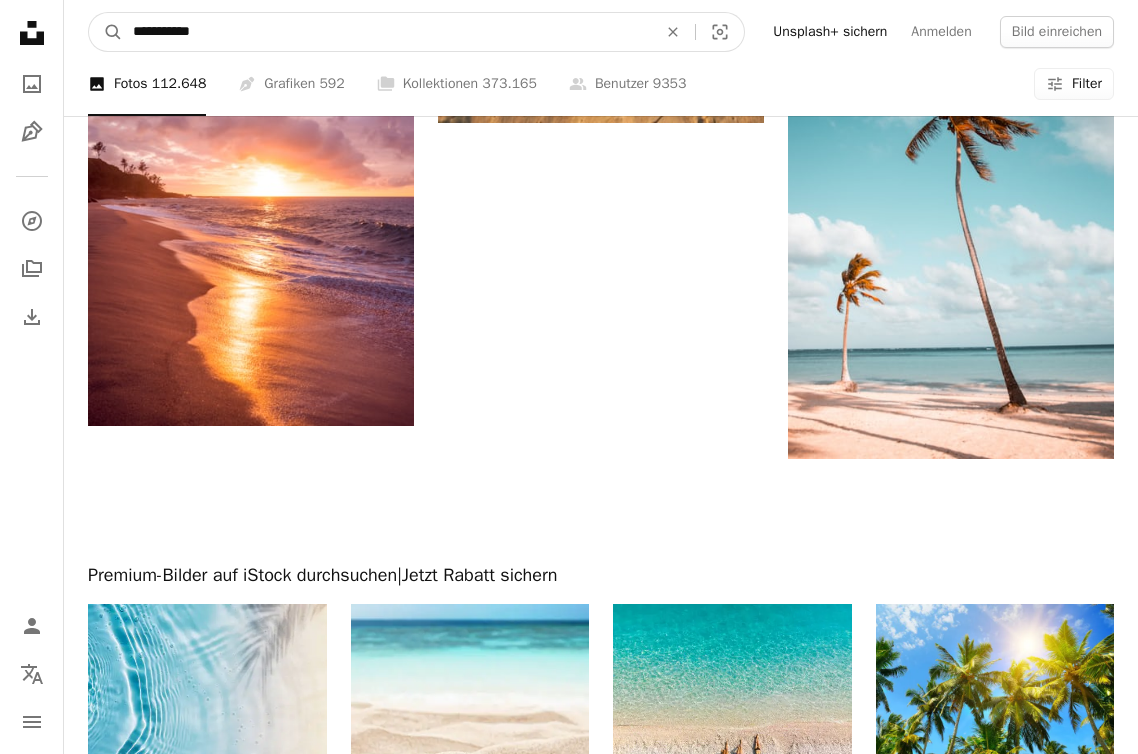 type on "**********" 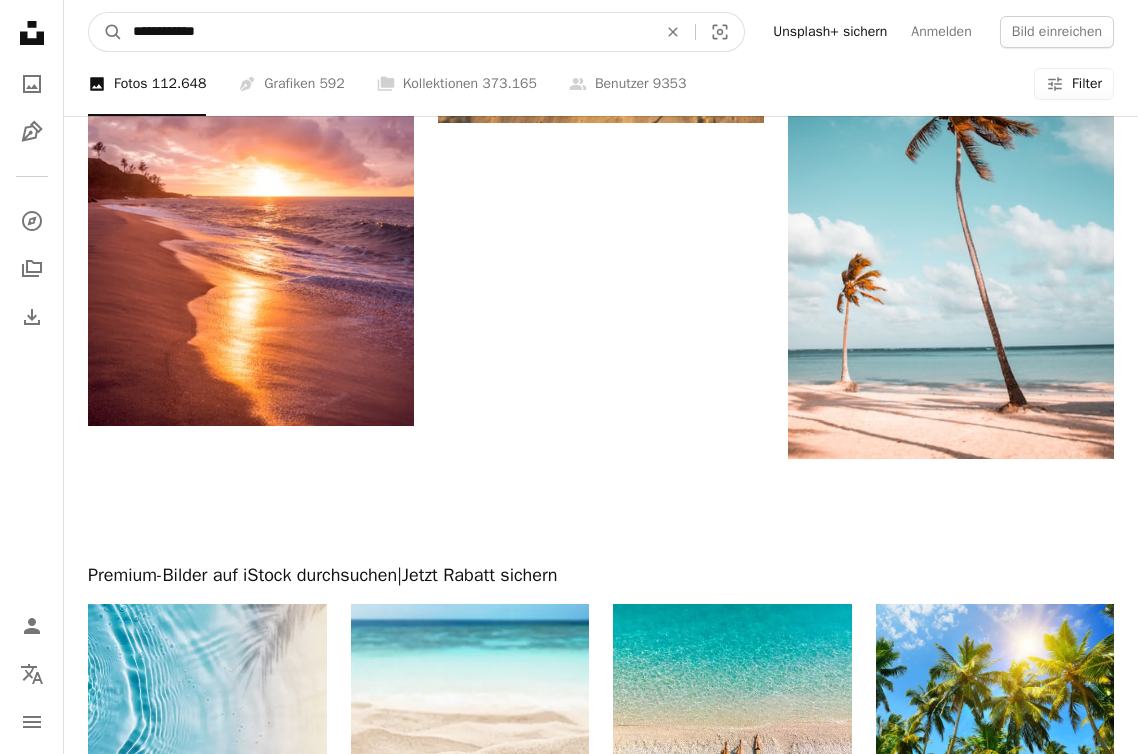 click on "A magnifying glass" at bounding box center (106, 32) 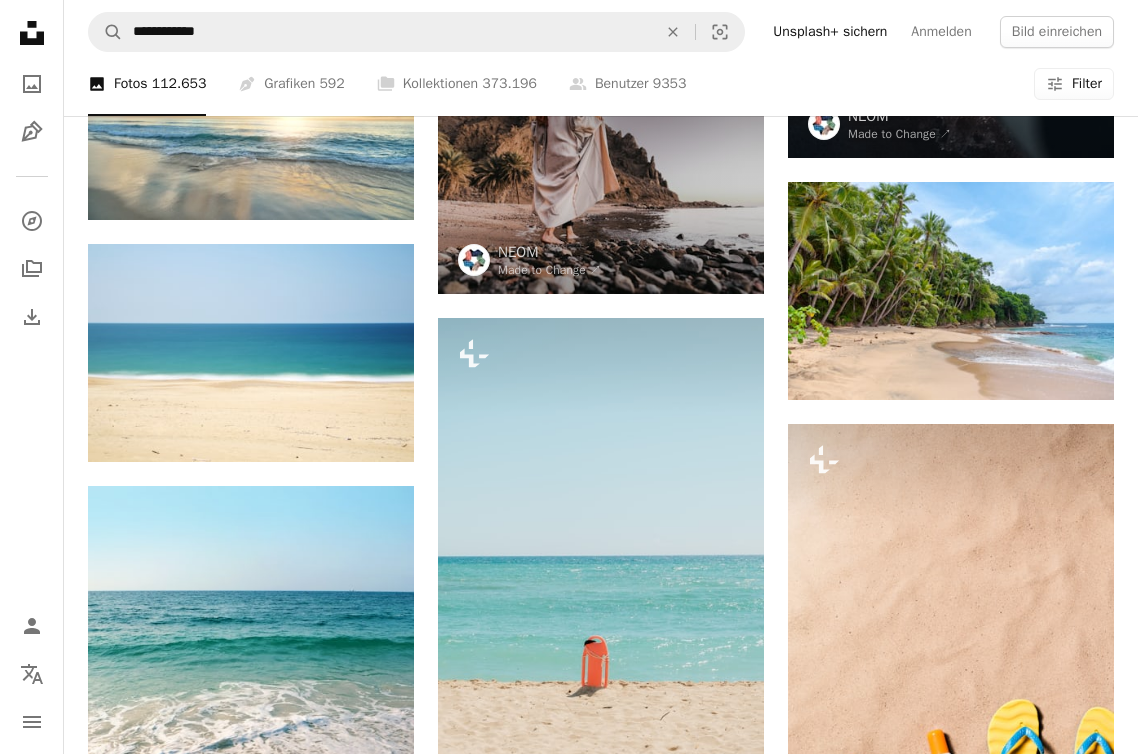 scroll, scrollTop: 1960, scrollLeft: 0, axis: vertical 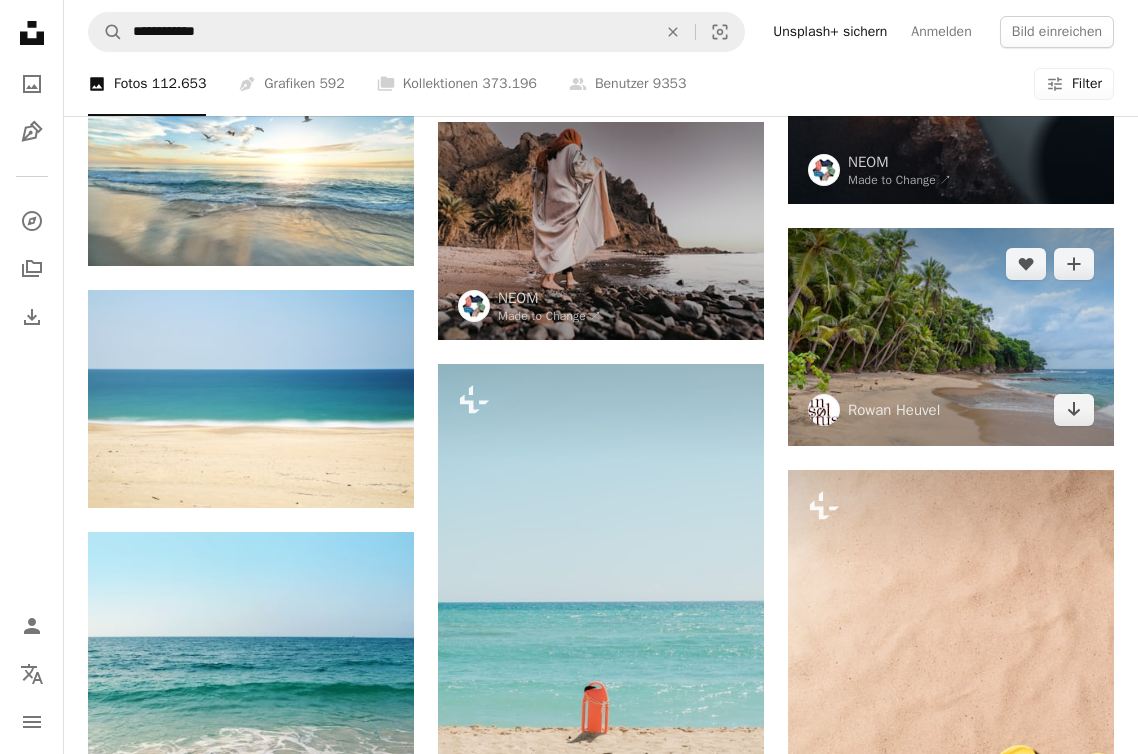 click at bounding box center (951, 337) 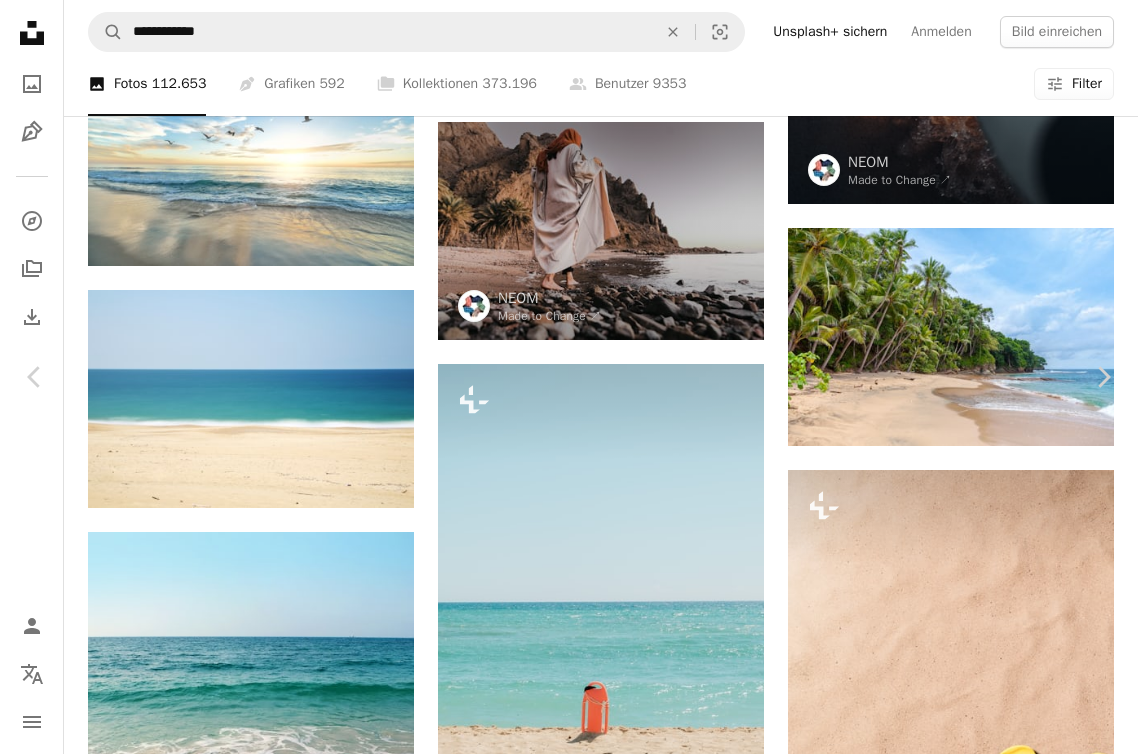 click on "An X shape Chevron left Chevron right [FIRST] [LAST] insolitus A heart A plus sign Bild bearbeiten   Plus sign for Unsplash+ Kostenlos herunterladen Chevron down Zoom in Aufrufe 73.350.016 Downloads 375.522 Veröffentlicht in Fotos ,  Natur ,  Hintergrundbilder A forward-right arrow Teilen Info icon Info More Actions A map marker [CITY], [COUNTRY] Calendar outlined Veröffentlicht am  [DAY]. [MONTH] [YEAR] Camera Canon, EOS 5D Mark II Safety Kostenlos zu verwenden im Rahmen der  Unsplash Lizenz Strand Meer blau grün Bäume Strand-Tapete Sand Palme Hintergrund zum Strand tropisch draußen Palmen Tag Tropische Tapete außen Tahiti Strandlandschaft nass Tropischer Hintergrund Glückseligkeit Creative Commons-Bilder Ähnliche Premium-Bilder auf iStock durchsuchen  |  20 % Rabatt mit Aktionscode UNSPLASH20 Mehr auf iStock anzeigen  ↗ Ähnliche Bilder A heart A plus sign [FIRST] [LAST] Arrow pointing down Plus sign for Unsplash+ A heart A plus sign [FIRST] [LAST] A heart" at bounding box center (569, 2693) 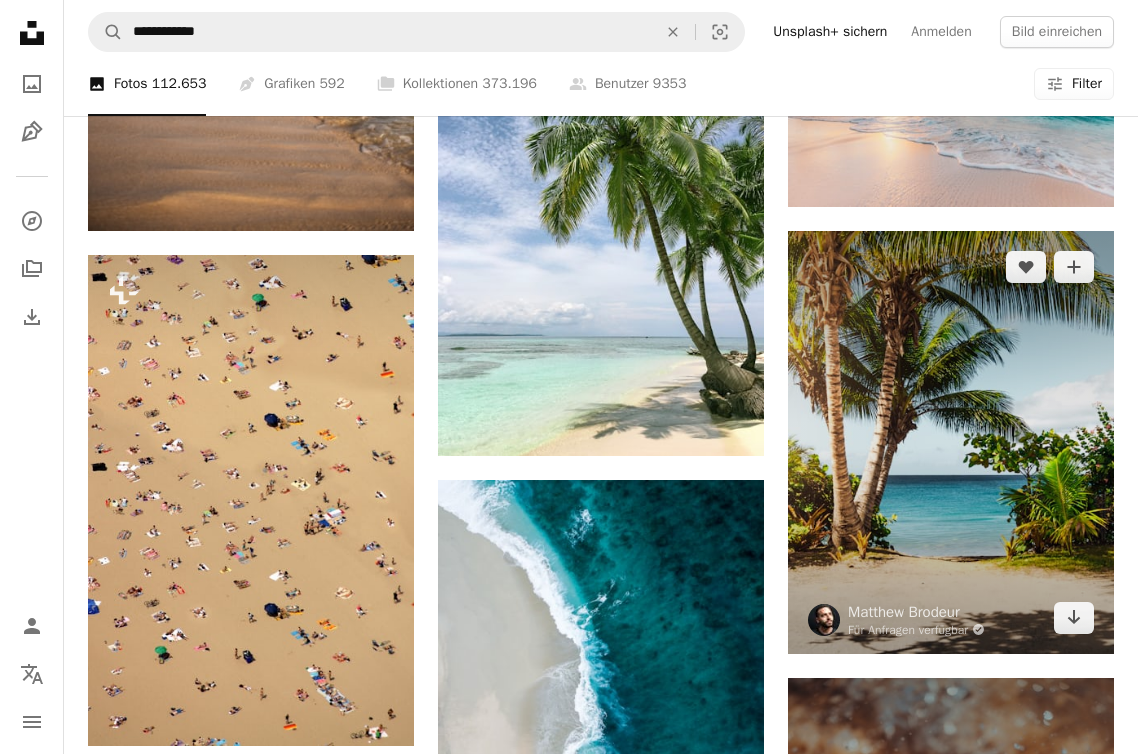 scroll, scrollTop: 987, scrollLeft: 0, axis: vertical 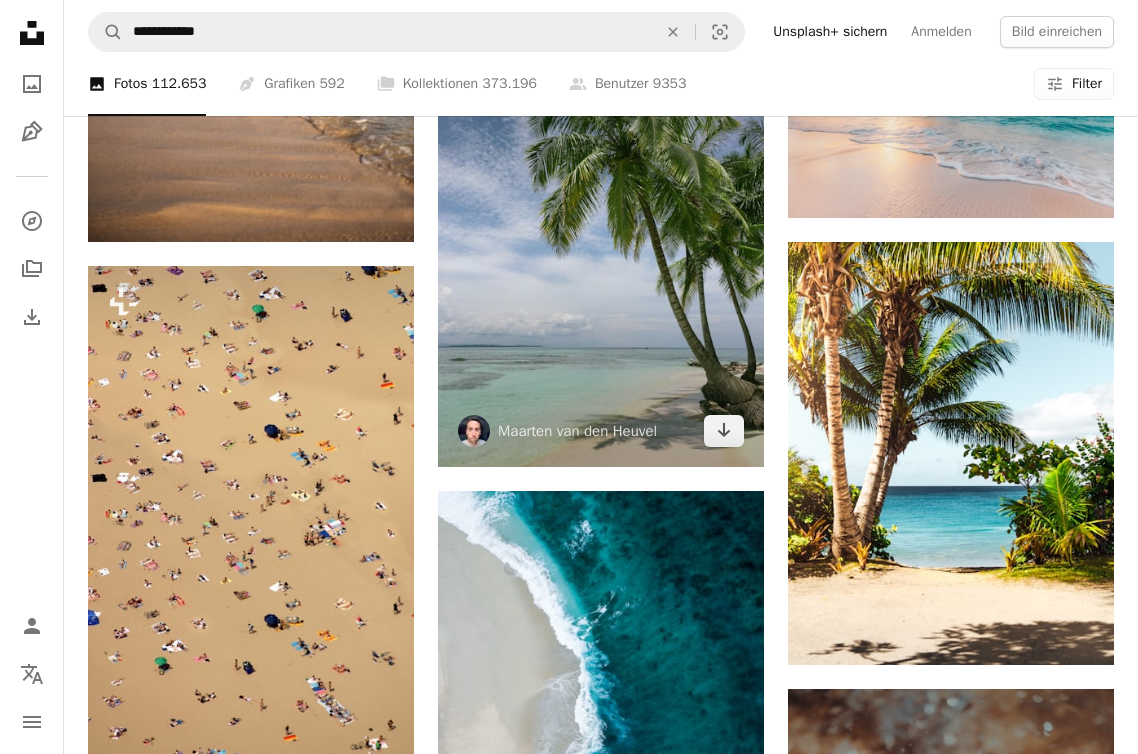 click at bounding box center (601, 249) 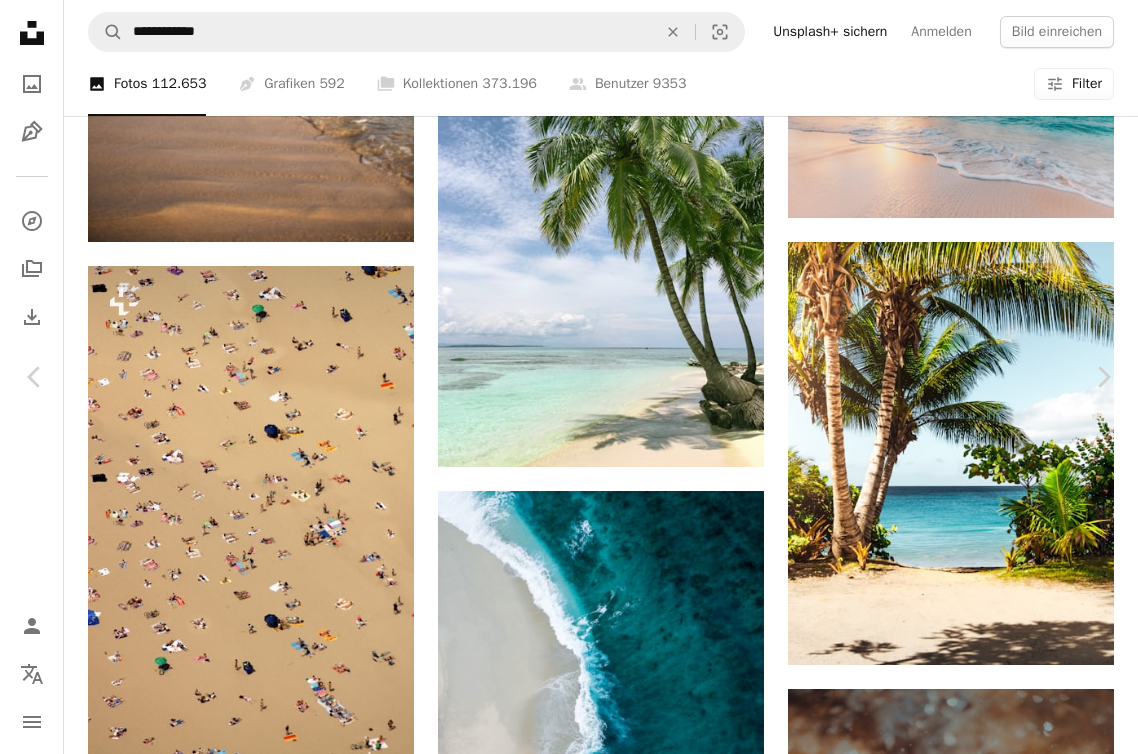 click on "[FIRST] [LAST] mvdheuvel A heart A plus sign Bild bearbeiten   Plus sign for Unsplash+ Kostenlos herunterladen Chevron down" at bounding box center [561, 3336] 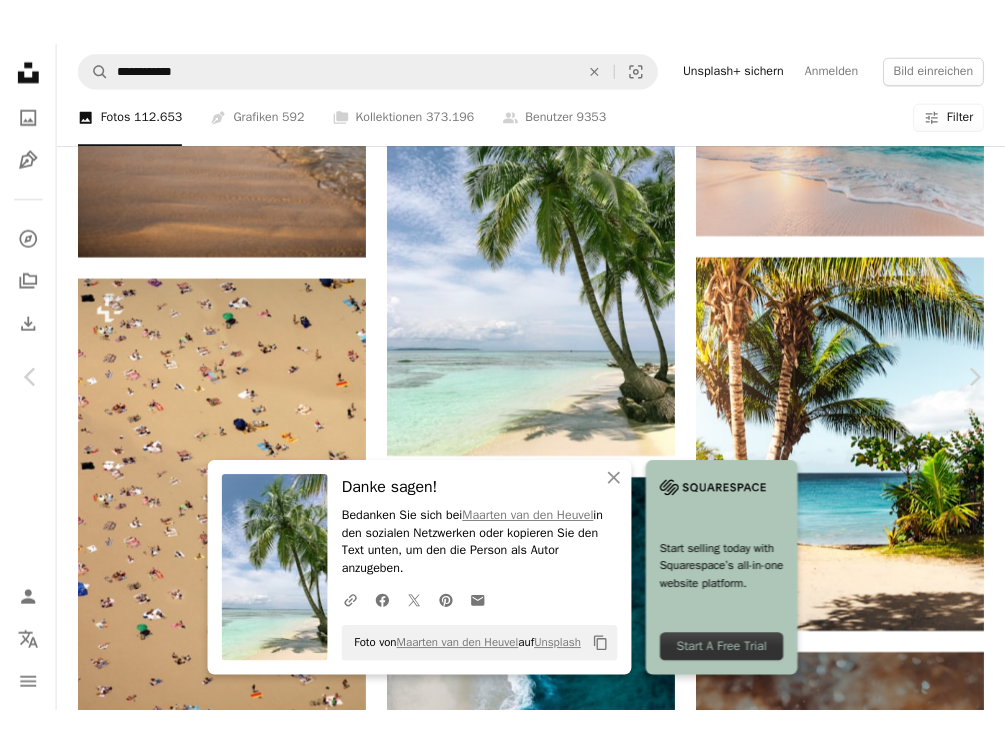 scroll, scrollTop: 957, scrollLeft: 0, axis: vertical 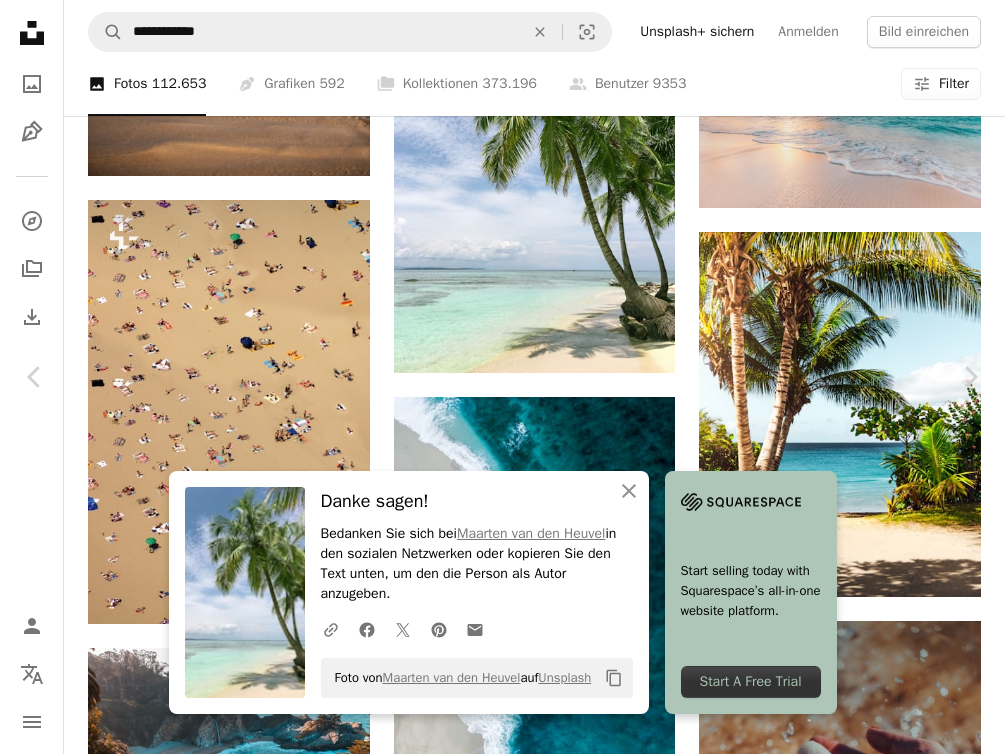 click on "An X shape" at bounding box center [20, 20] 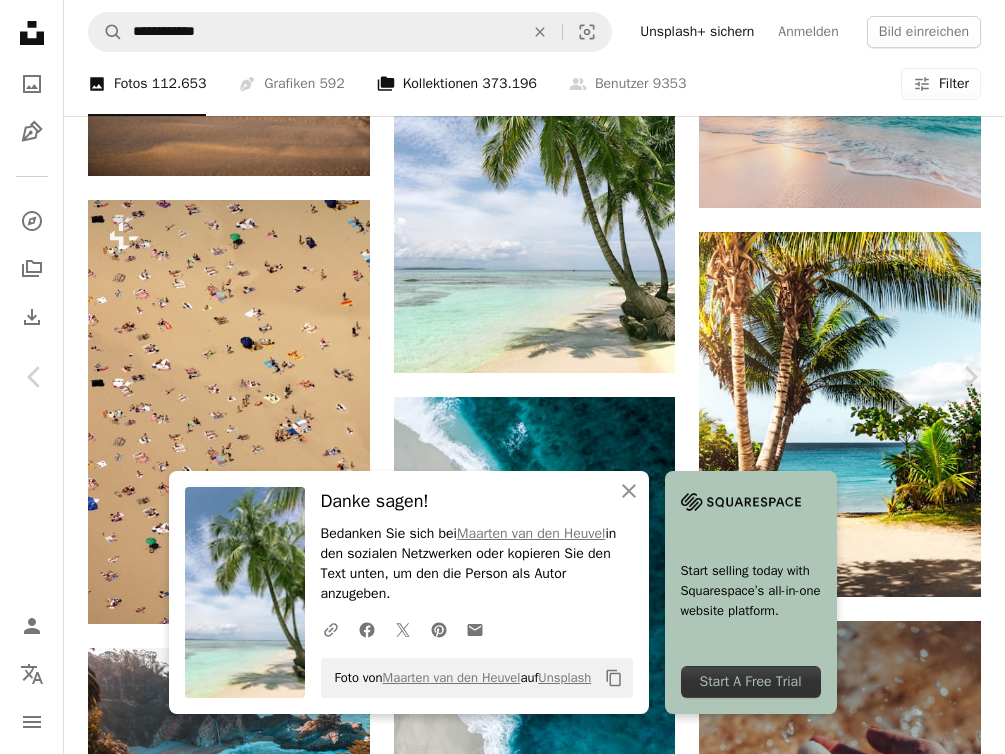 scroll, scrollTop: 987, scrollLeft: 0, axis: vertical 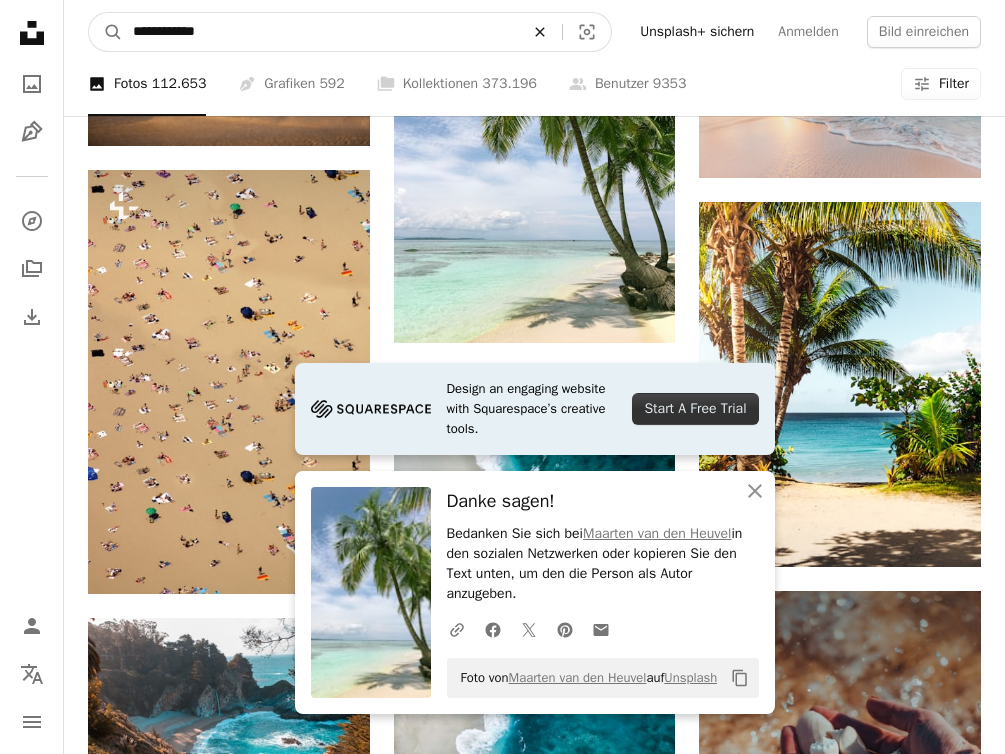 click on "An X shape" 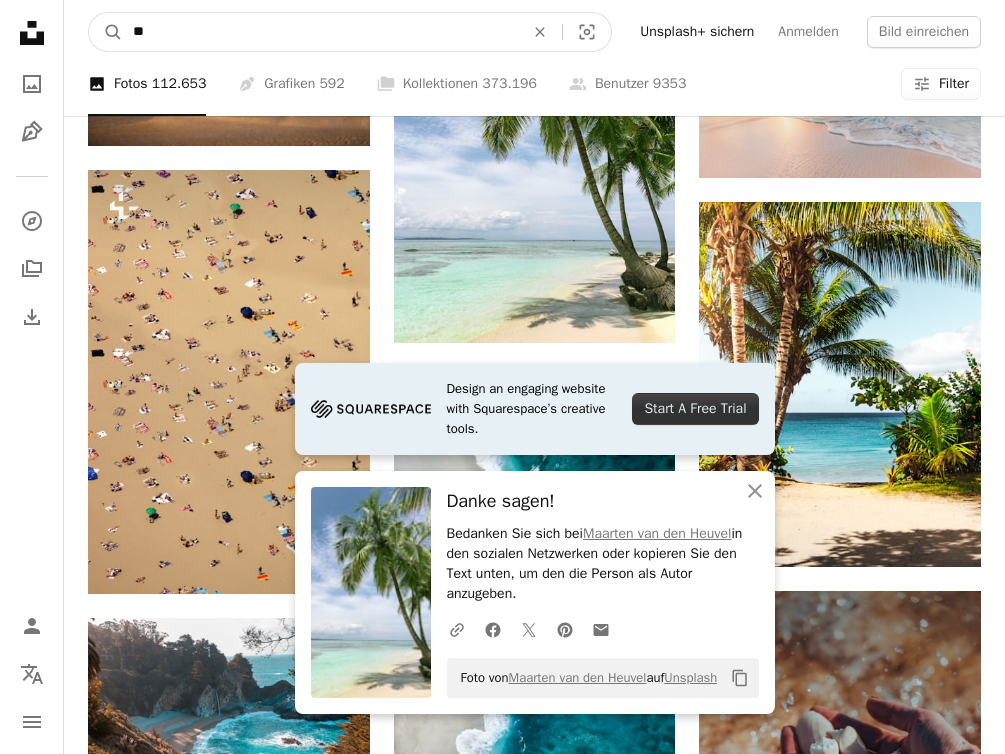 type on "*" 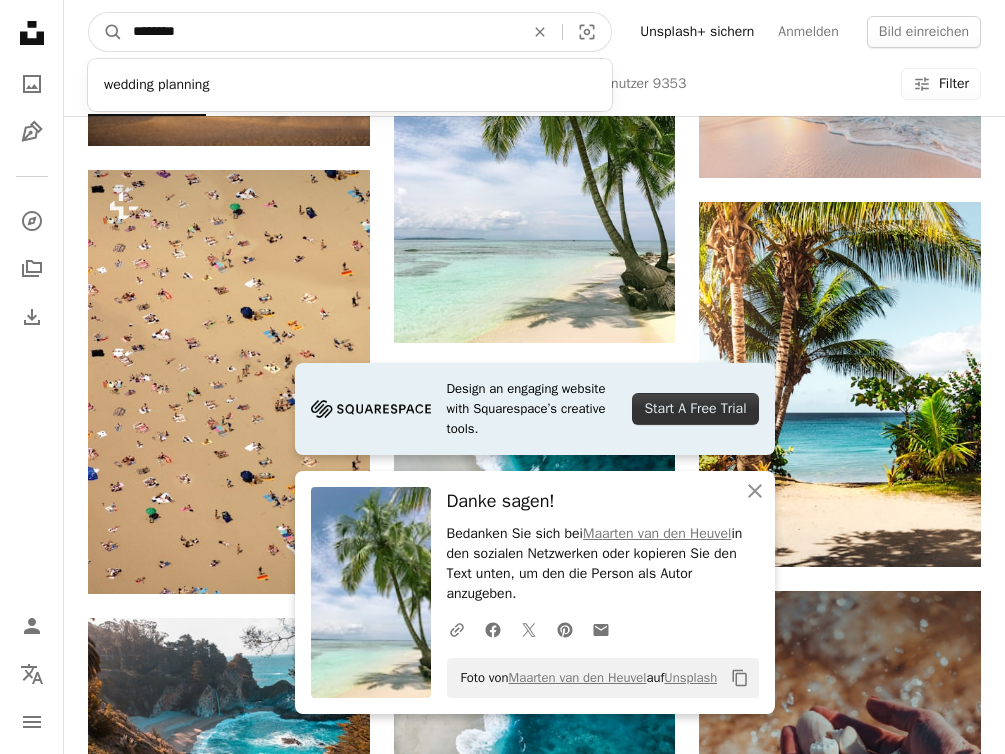 type on "********" 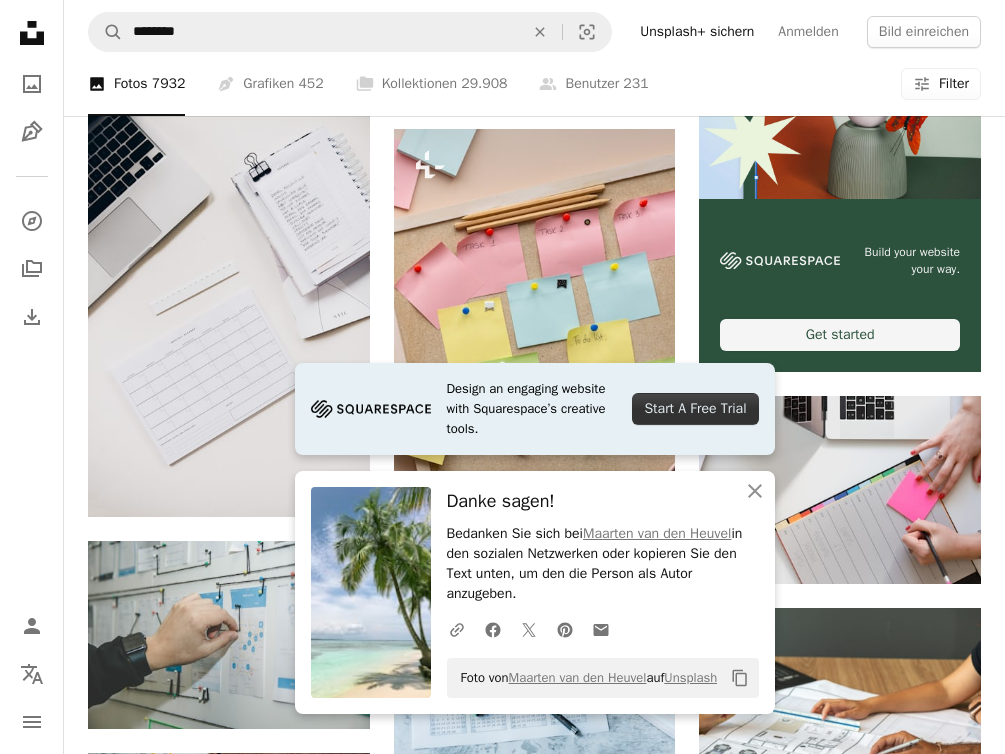 scroll, scrollTop: 590, scrollLeft: 0, axis: vertical 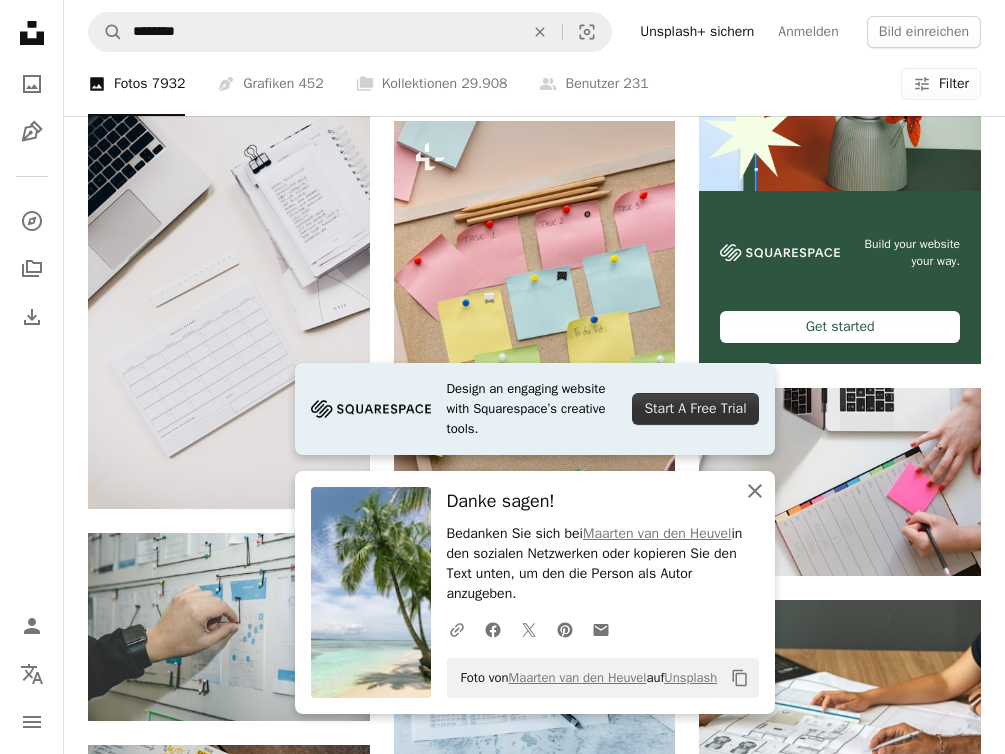 click 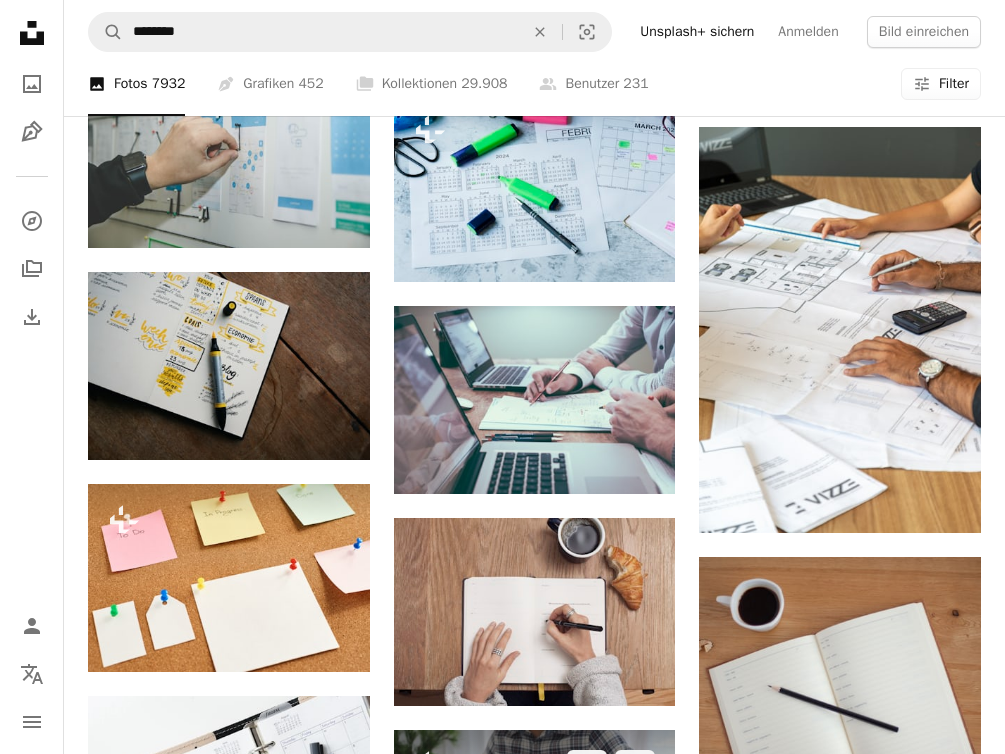 scroll, scrollTop: 1061, scrollLeft: 0, axis: vertical 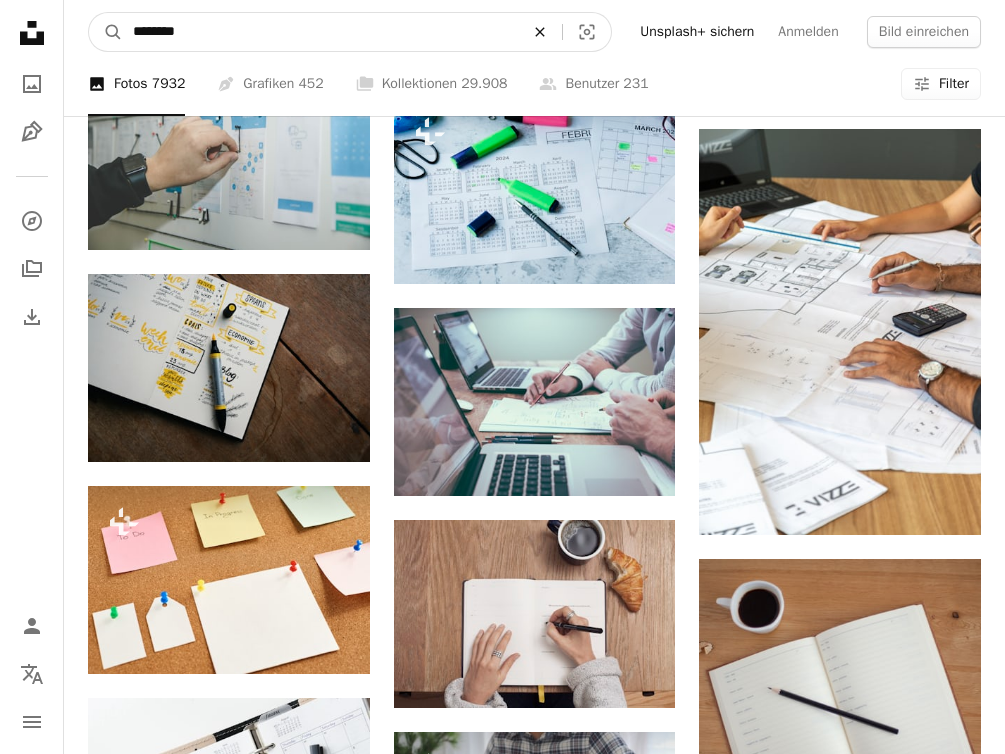 click on "An X shape" at bounding box center (540, 32) 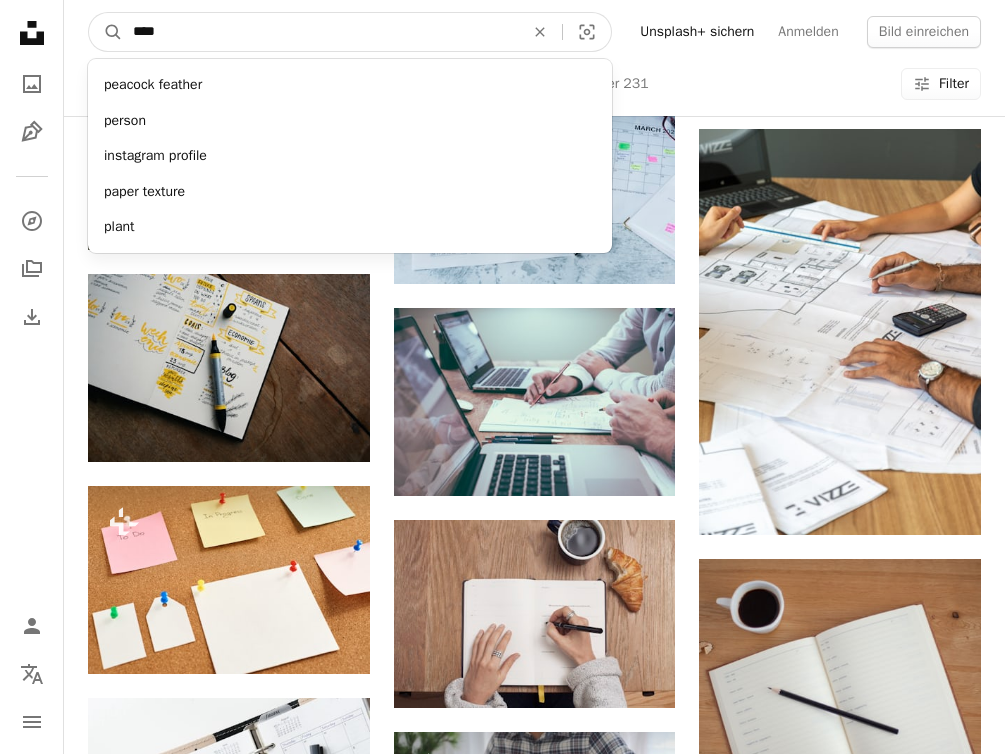 type on "*****" 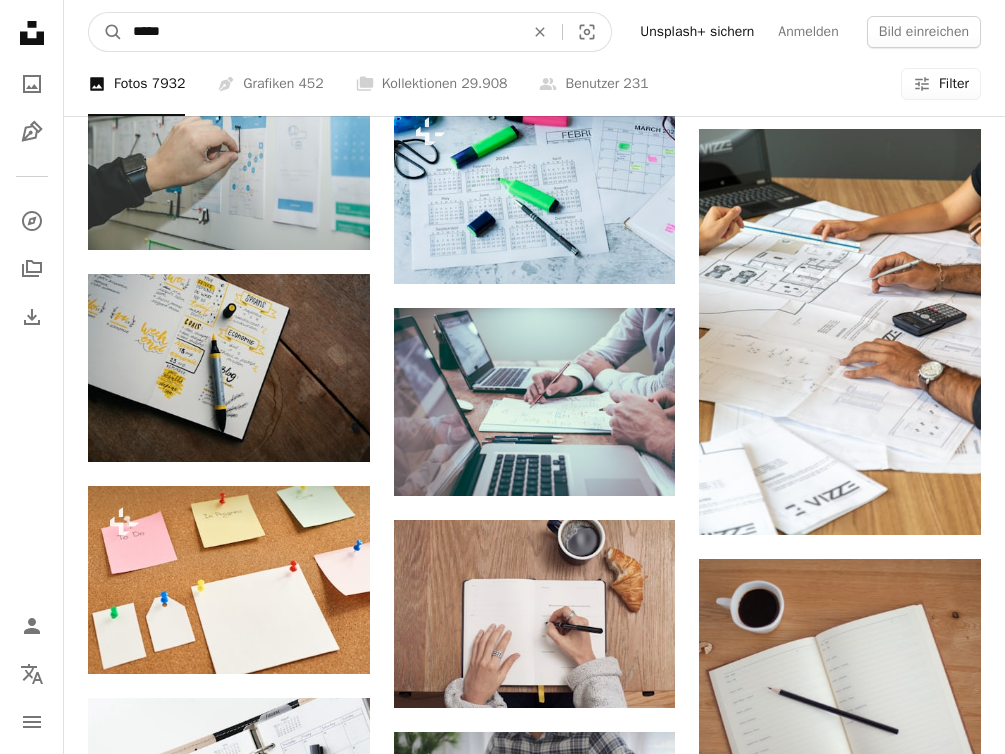 click on "A magnifying glass" at bounding box center [106, 32] 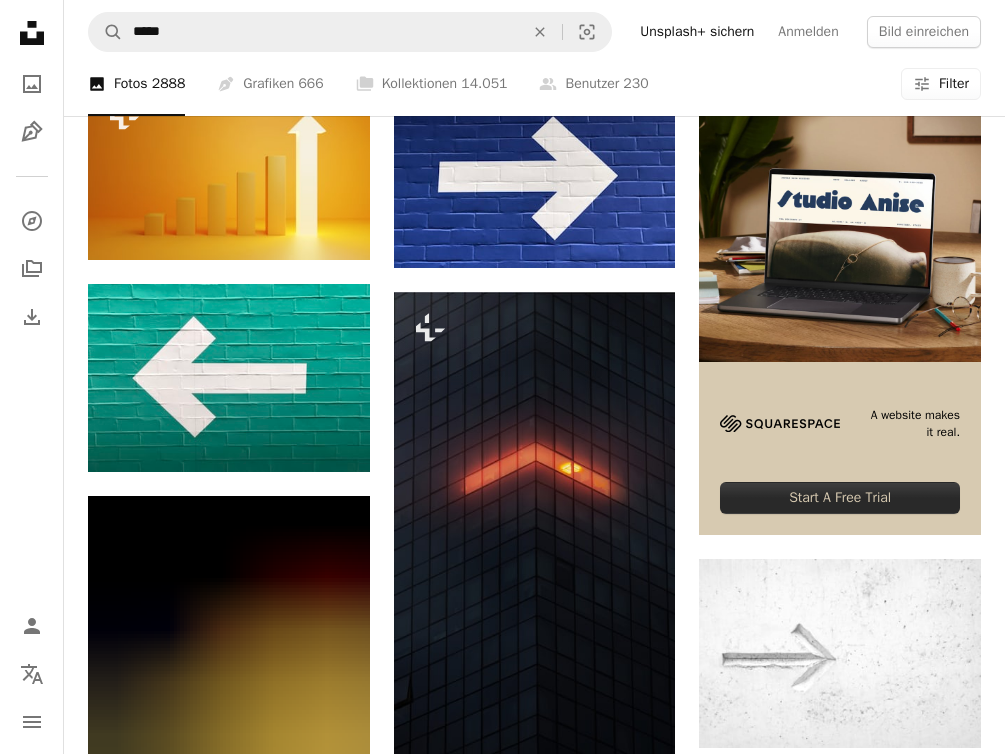 scroll, scrollTop: 421, scrollLeft: 0, axis: vertical 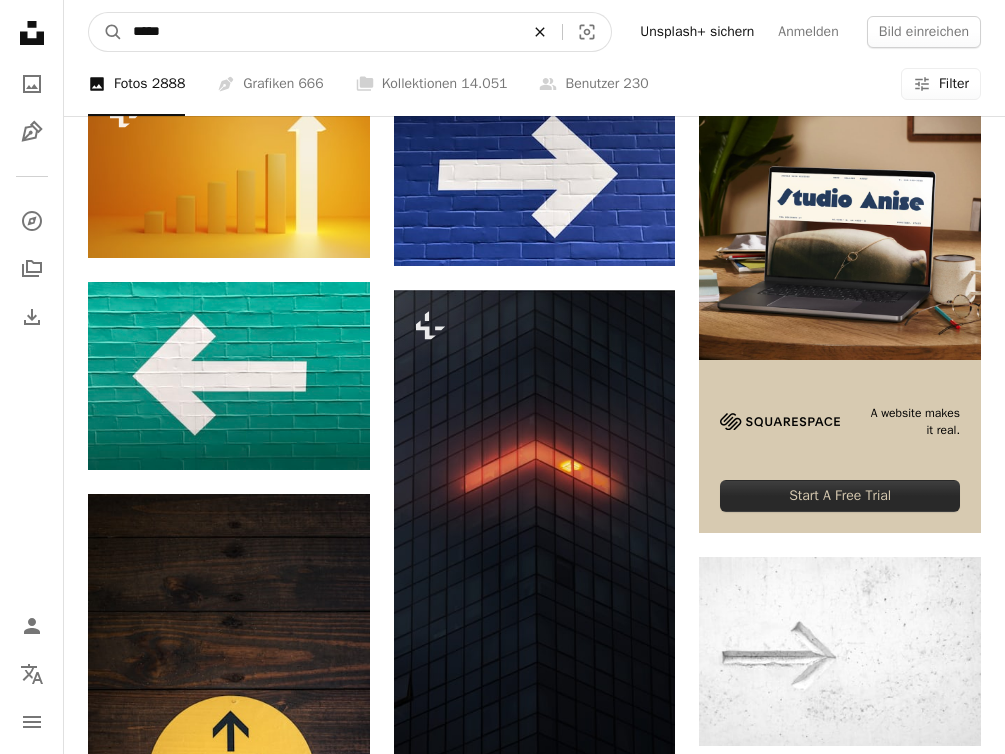click on "An X shape" at bounding box center [540, 32] 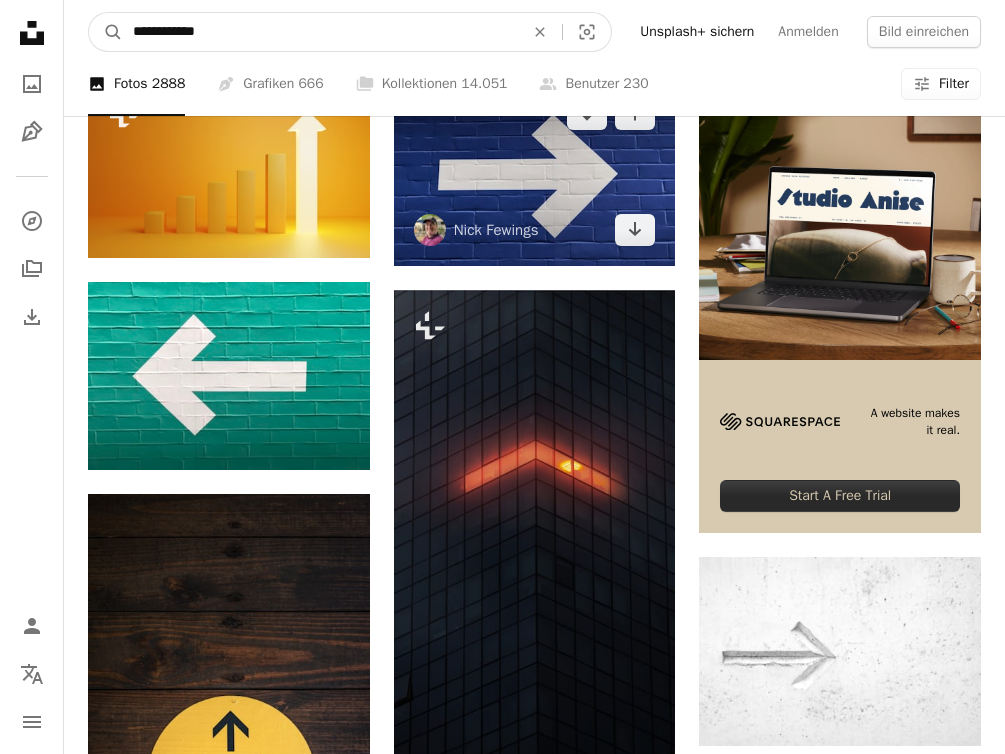 type on "**********" 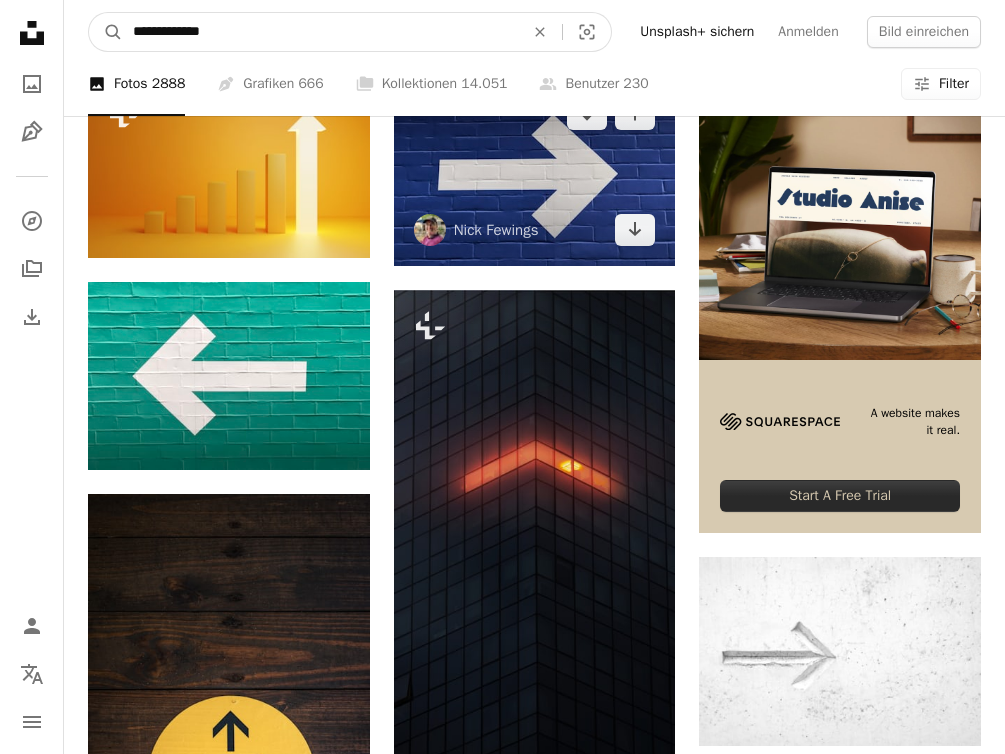 click on "A magnifying glass" at bounding box center (106, 32) 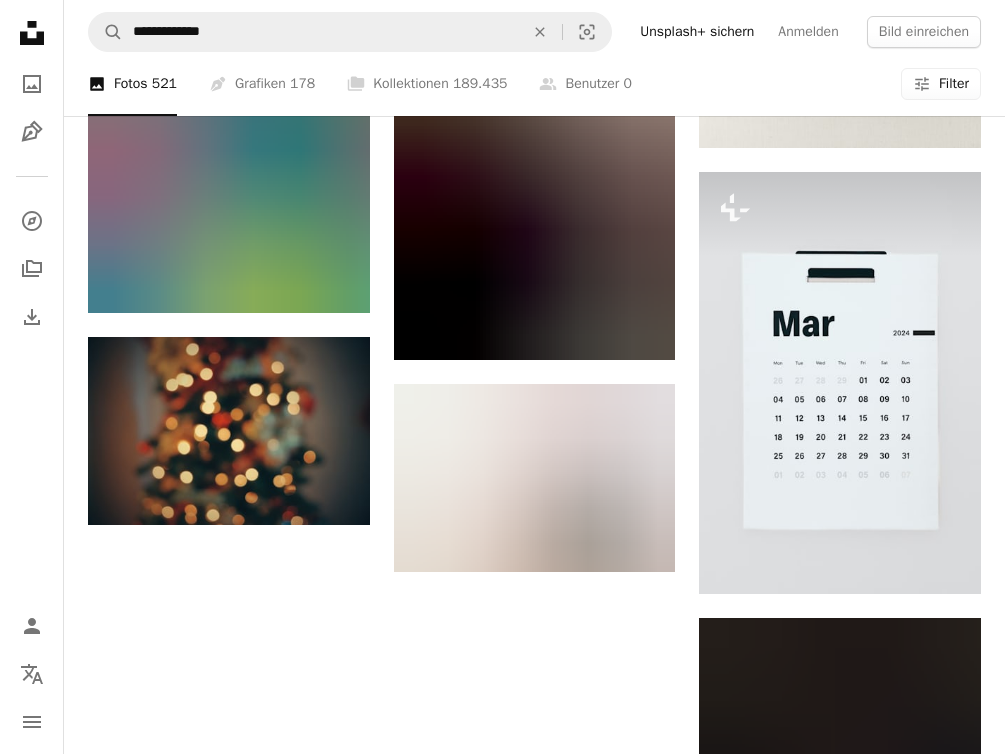 scroll, scrollTop: 1681, scrollLeft: 0, axis: vertical 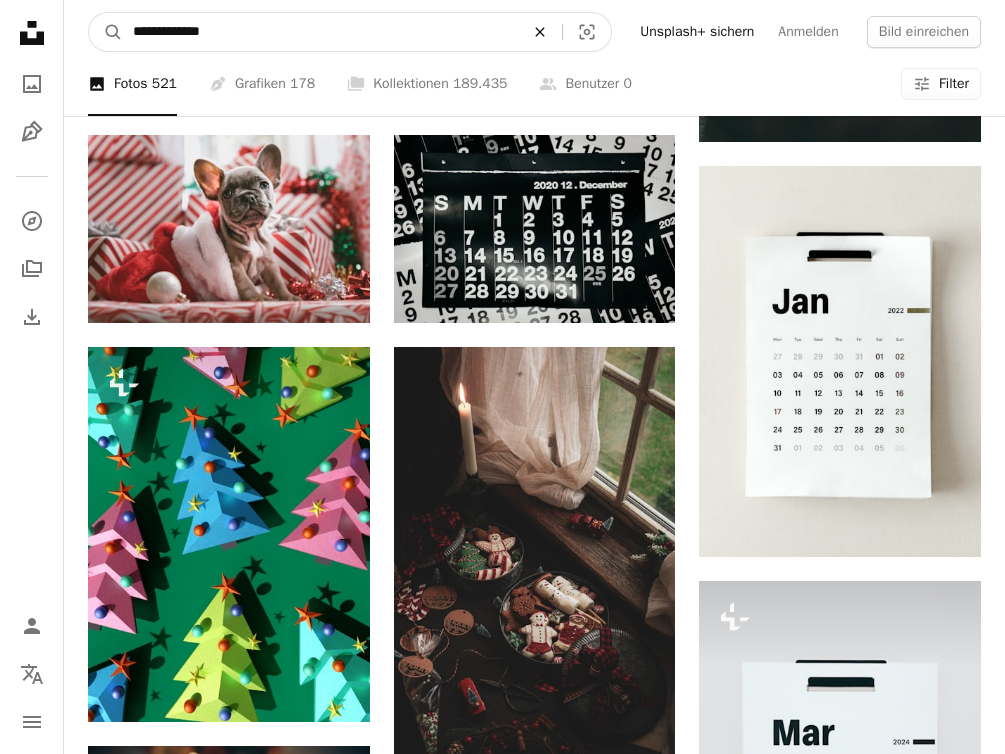 click on "An X shape" at bounding box center (540, 32) 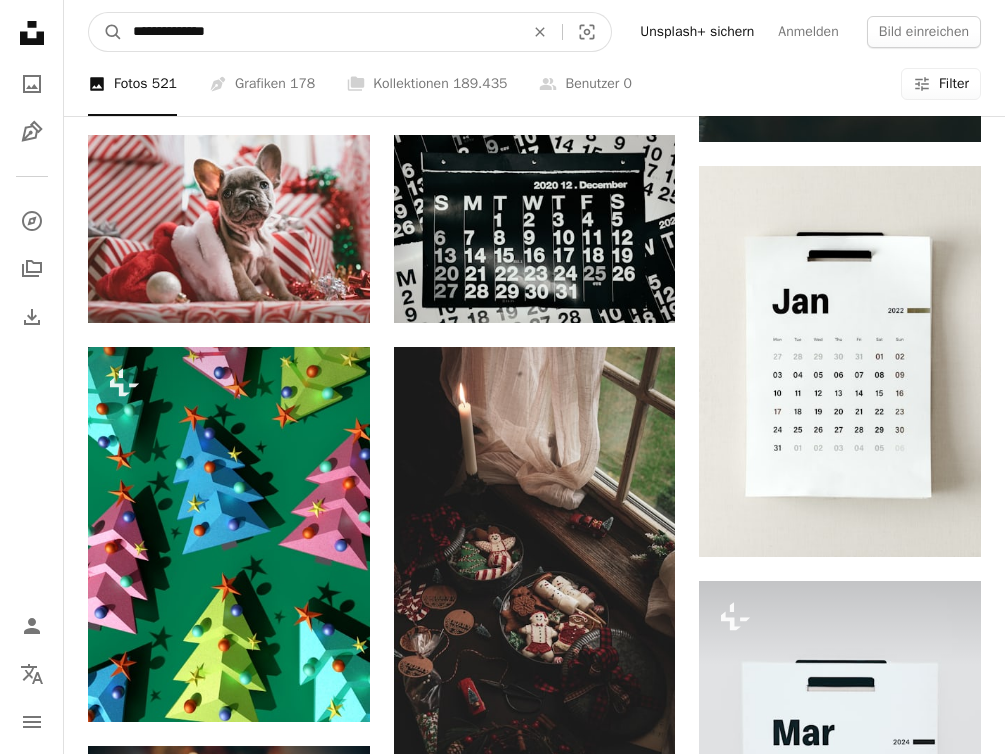 type on "**********" 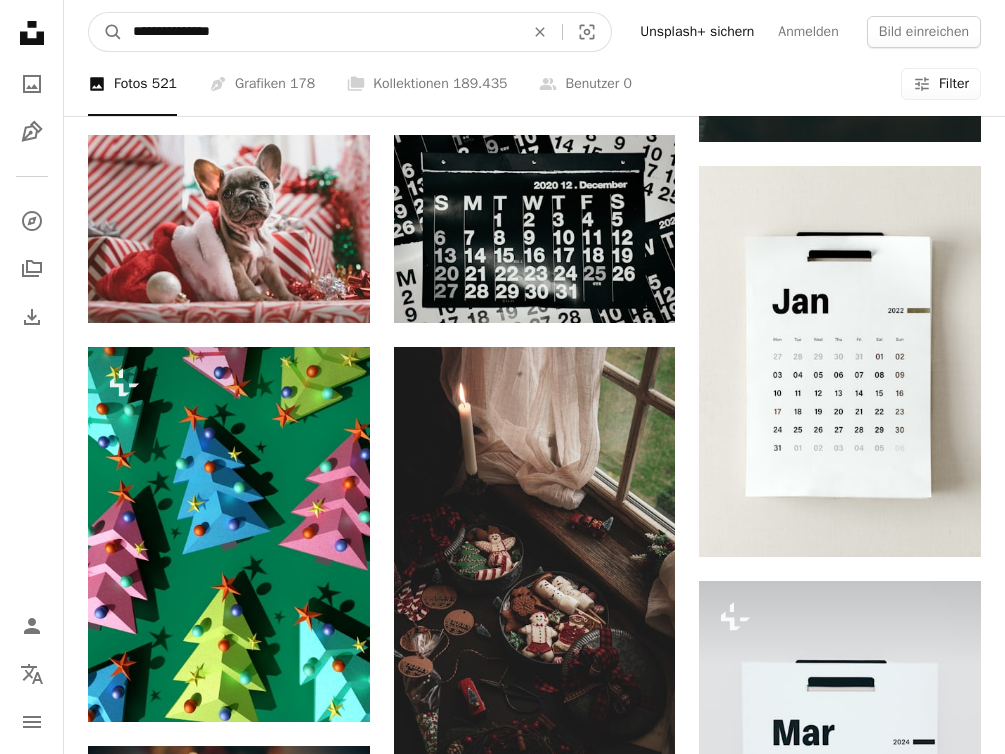 click on "A magnifying glass" at bounding box center [106, 32] 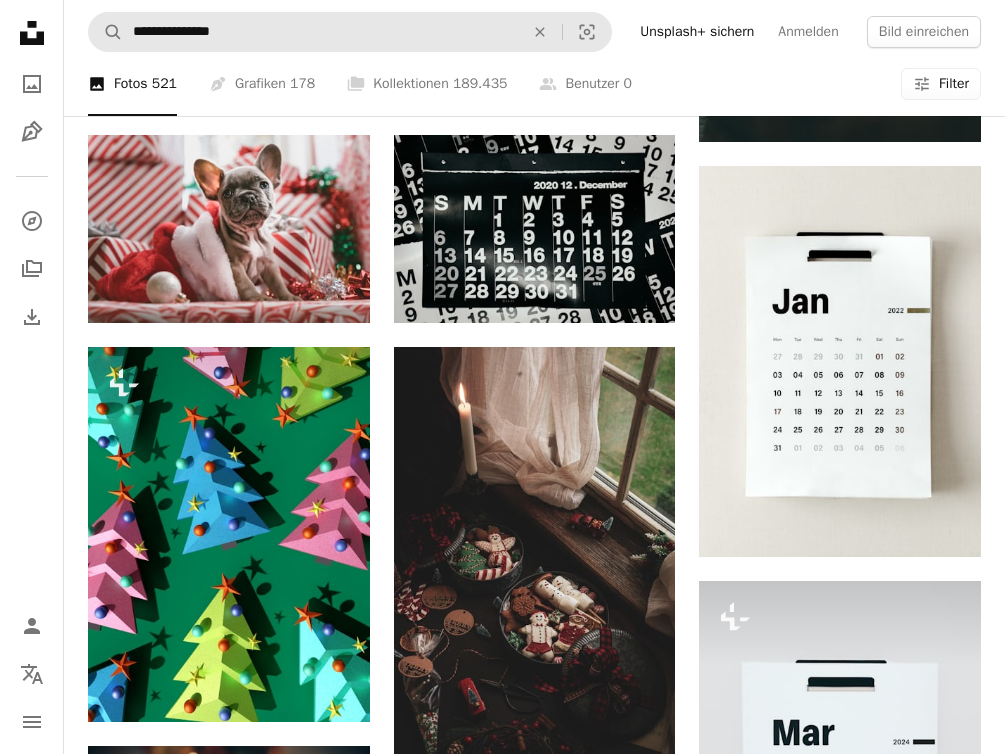 scroll, scrollTop: 0, scrollLeft: 0, axis: both 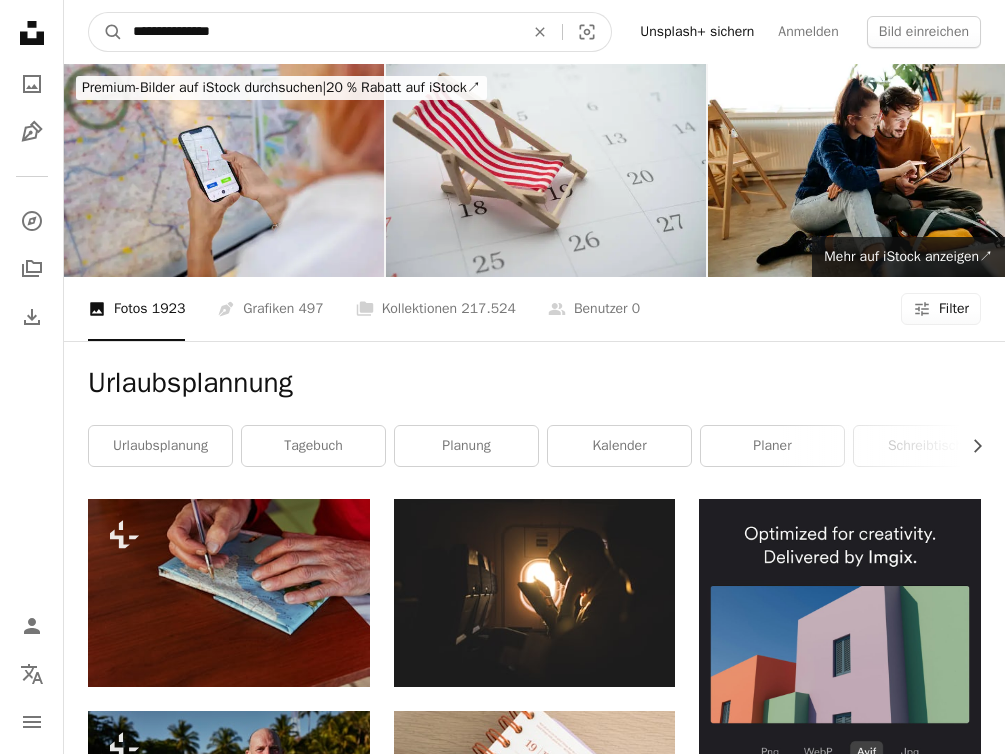 click on "**********" at bounding box center [320, 32] 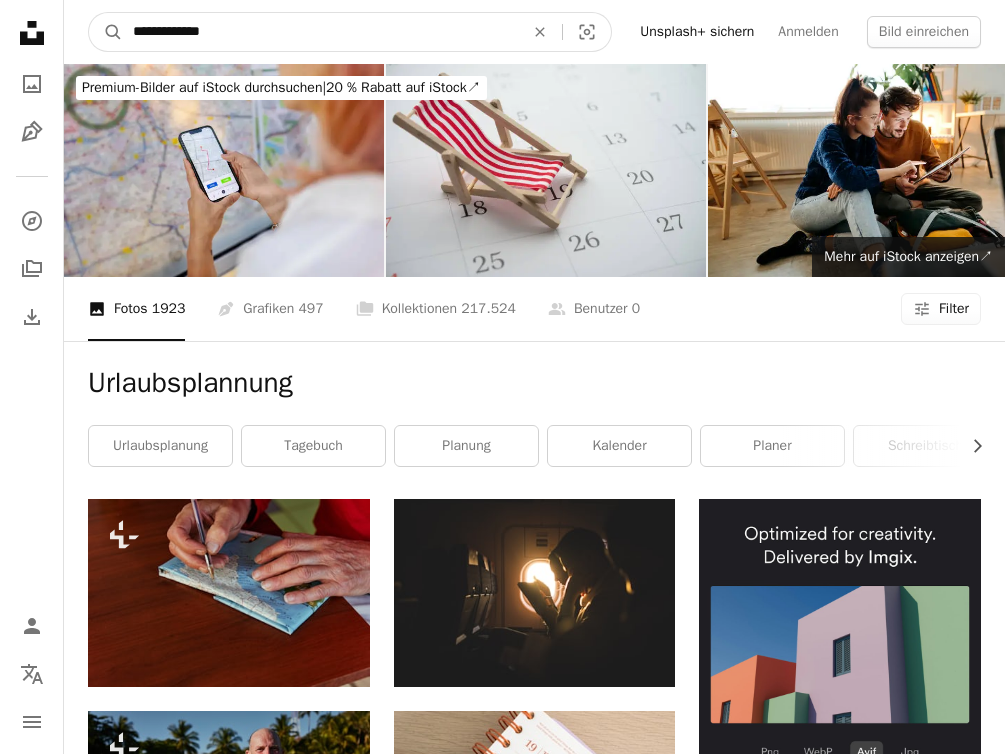 type on "**********" 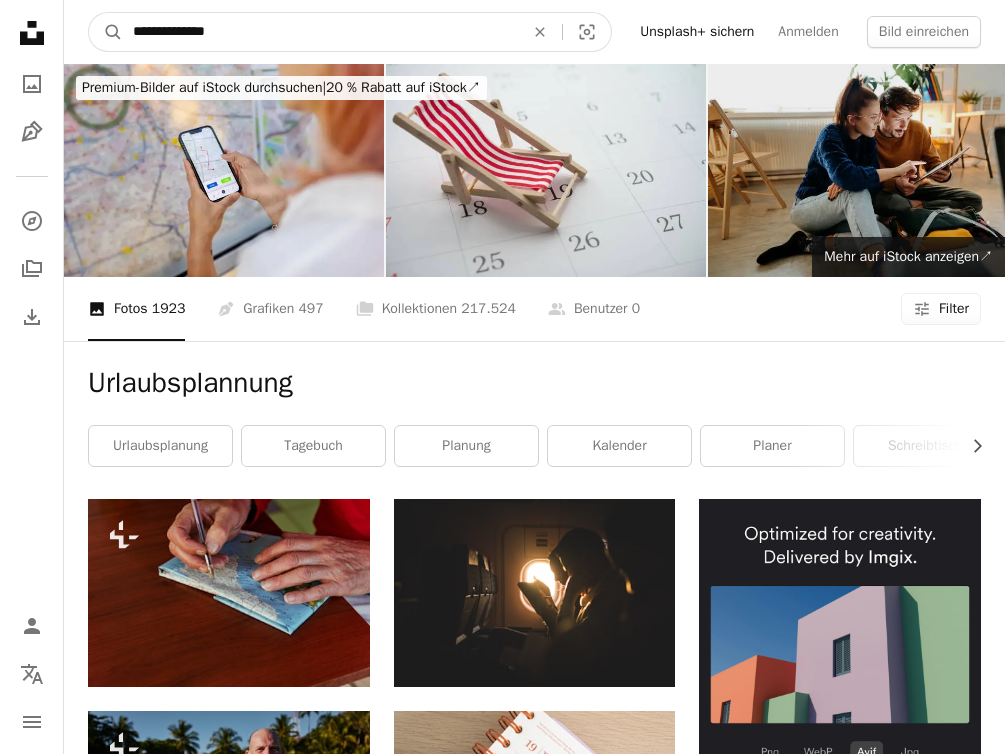 click on "A magnifying glass" at bounding box center [106, 32] 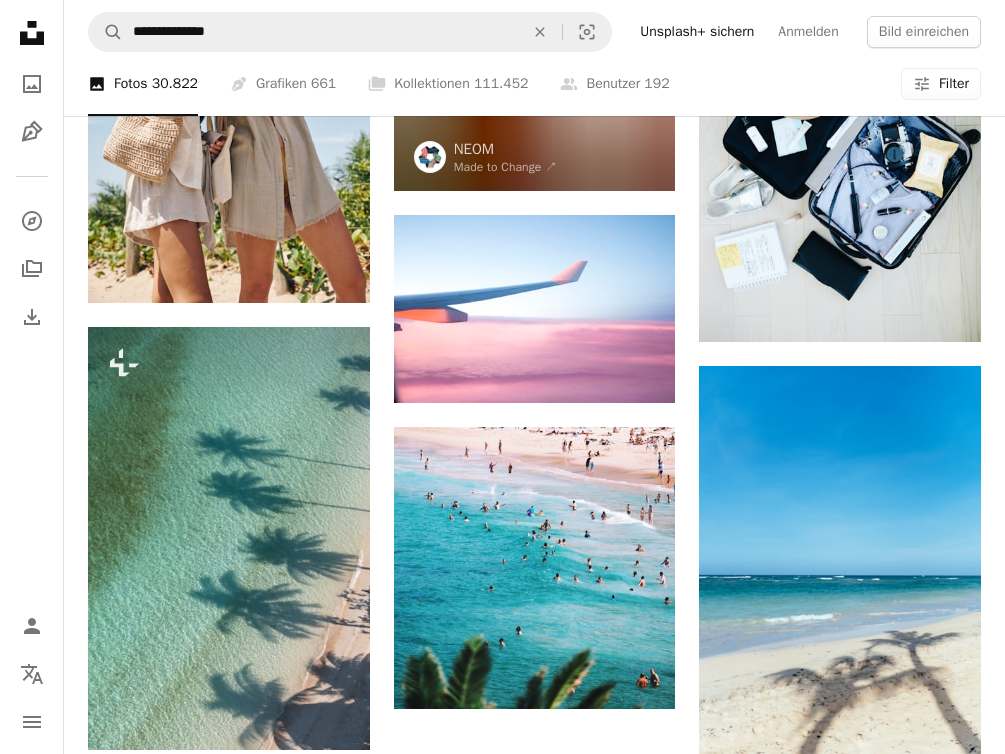 scroll, scrollTop: 1737, scrollLeft: 0, axis: vertical 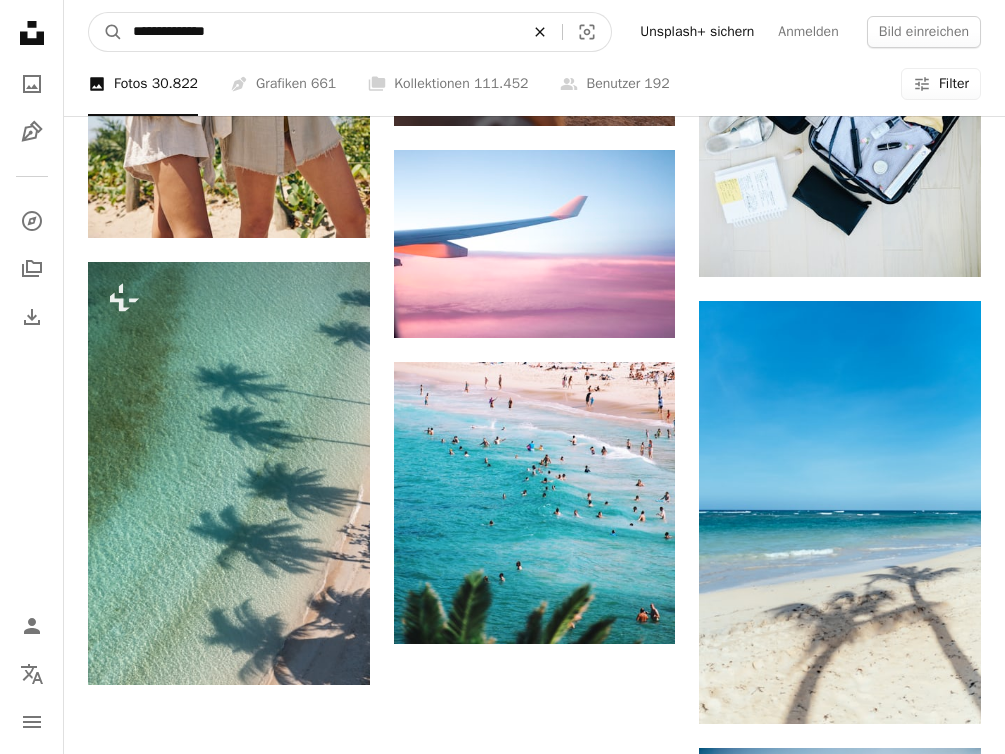 click on "An X shape" at bounding box center (540, 32) 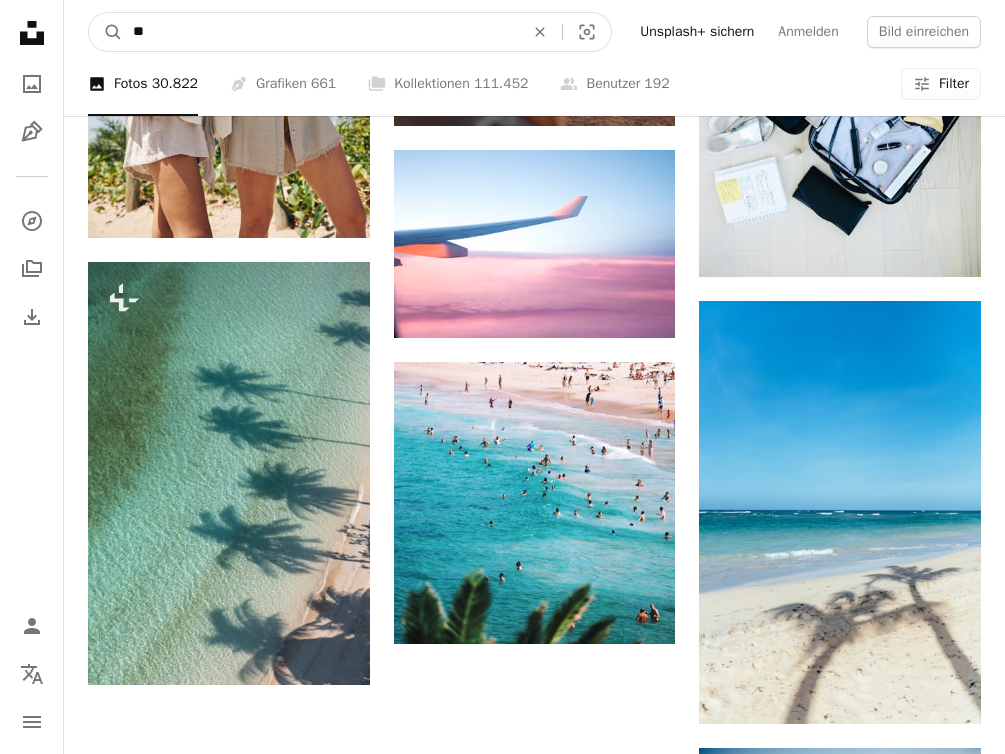 type on "*" 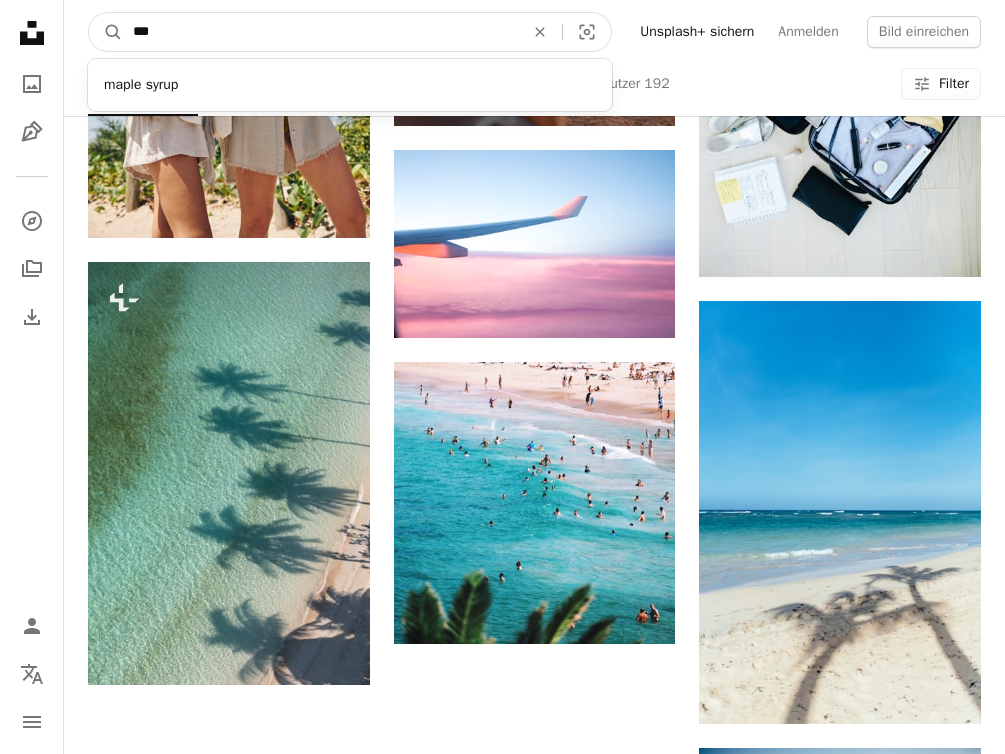 type on "***" 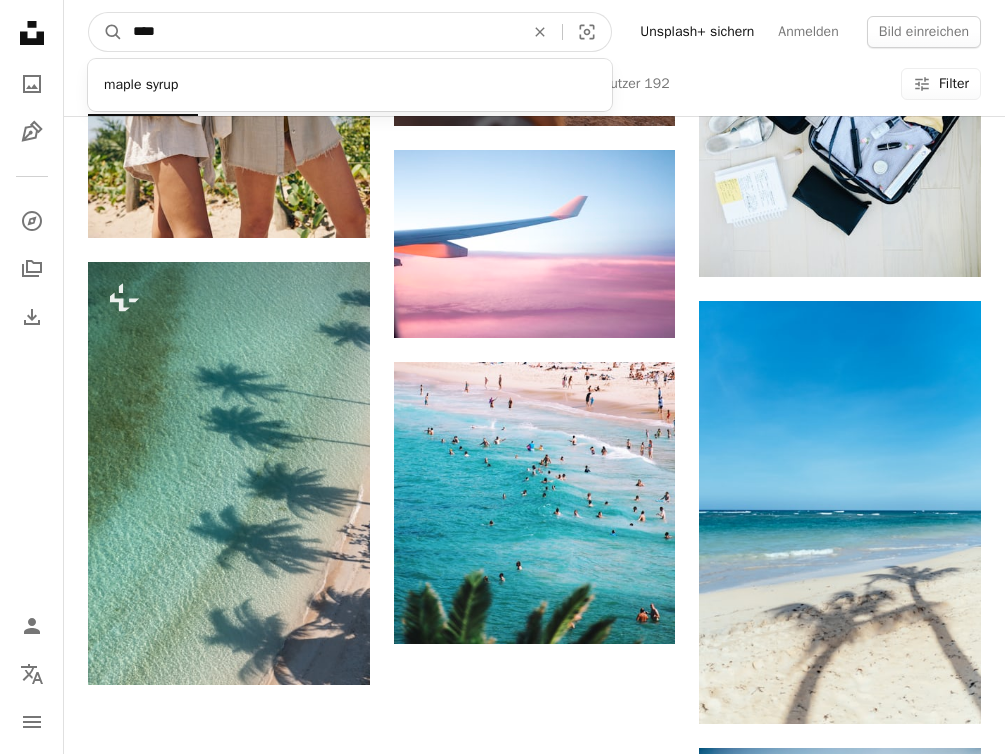 click on "A magnifying glass" at bounding box center [106, 32] 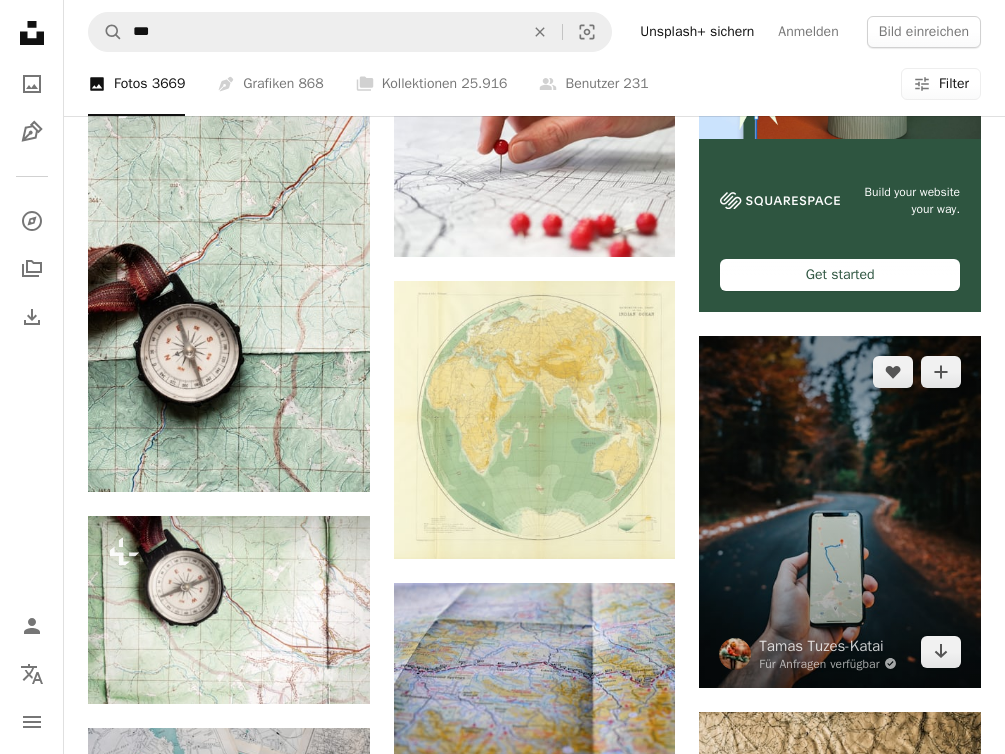 scroll, scrollTop: 648, scrollLeft: 0, axis: vertical 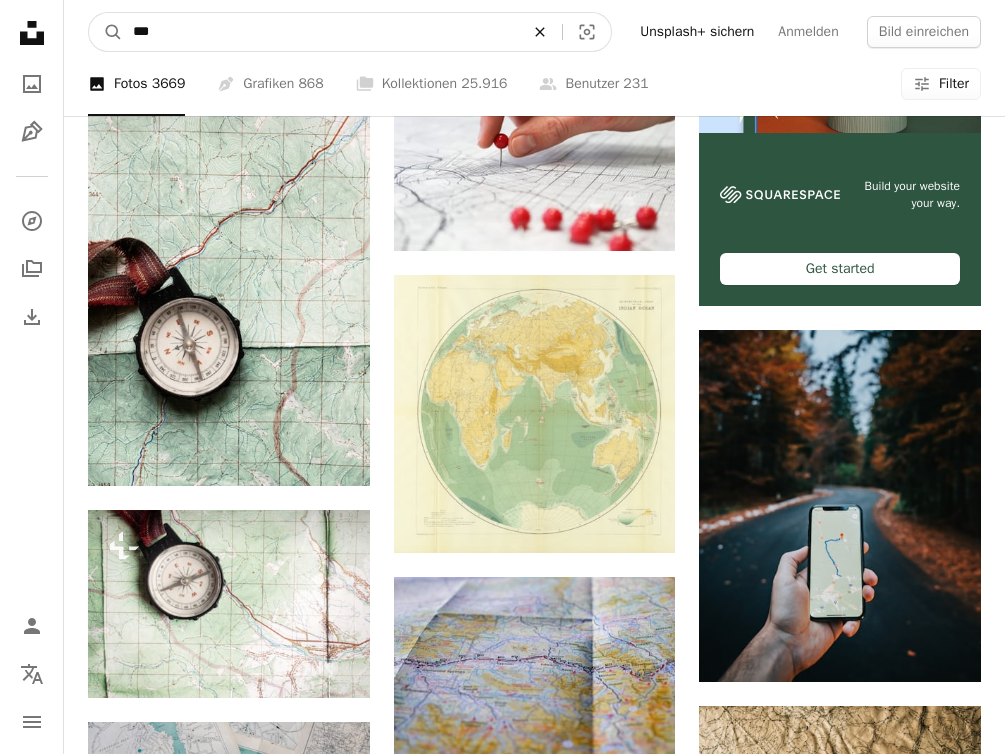 click on "An X shape" 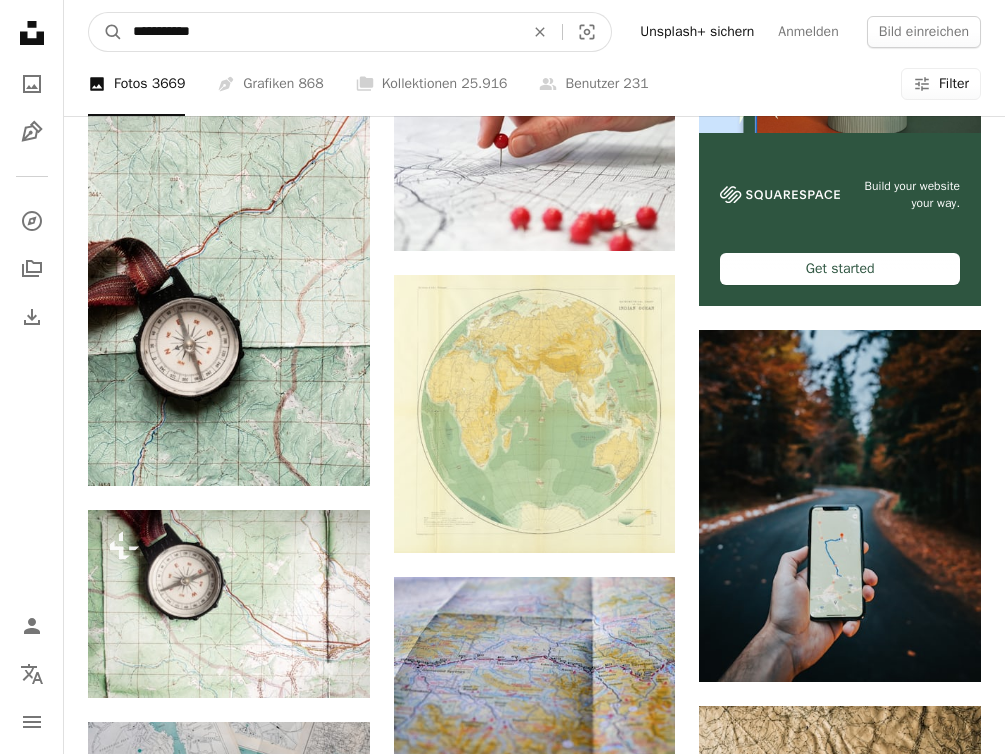 type on "**********" 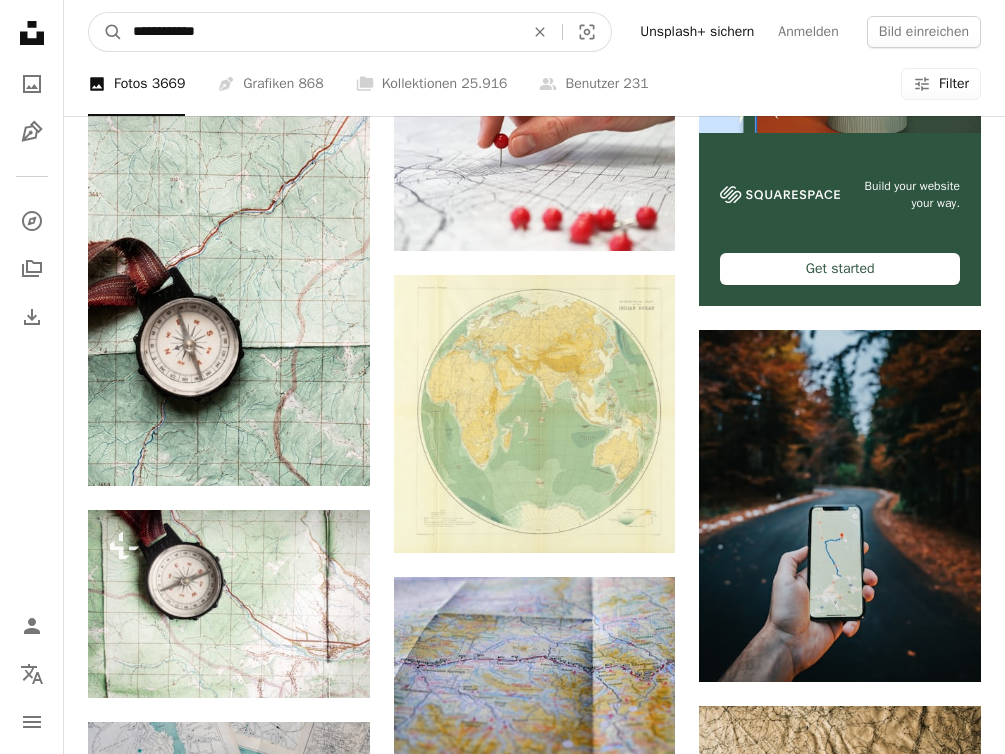 click on "A magnifying glass" at bounding box center (106, 32) 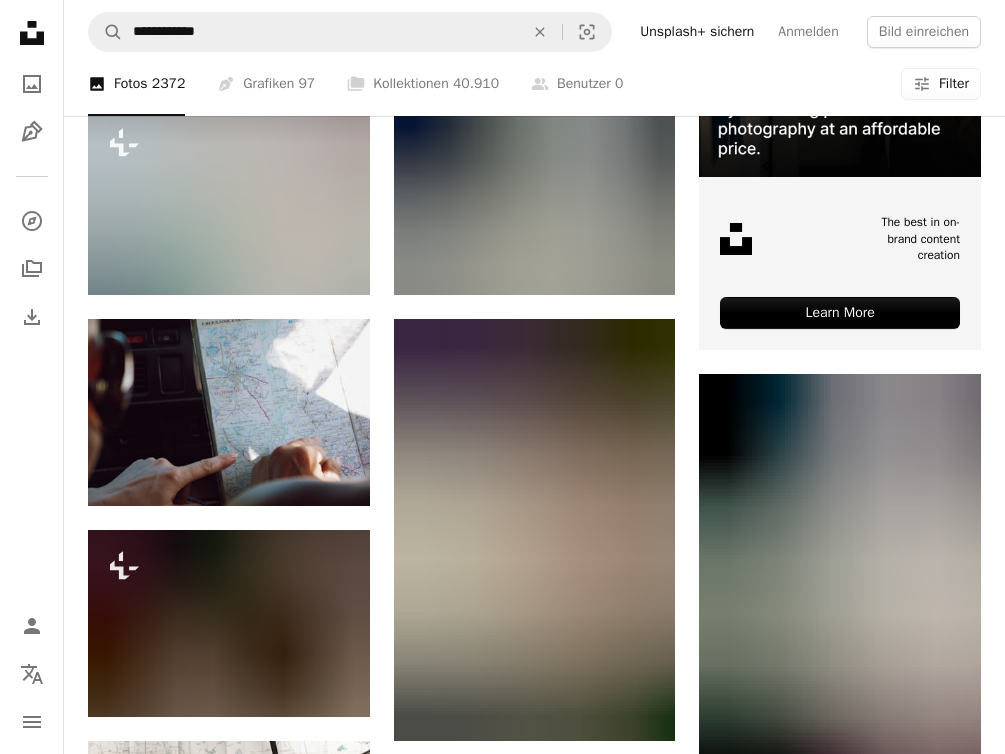 scroll, scrollTop: 606, scrollLeft: 0, axis: vertical 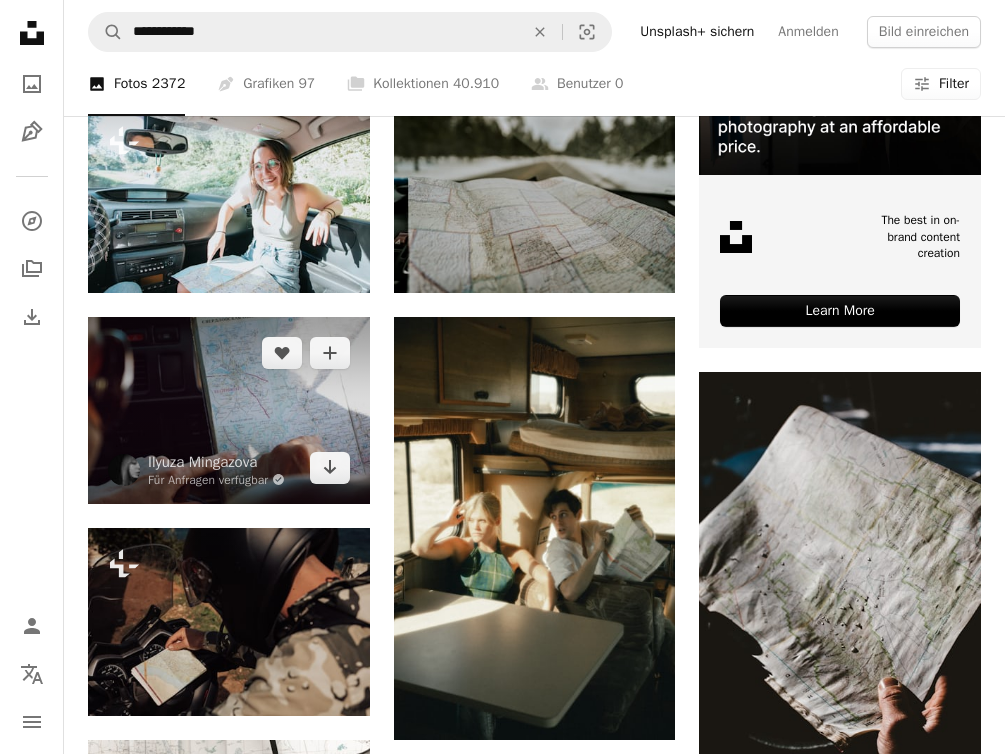 click at bounding box center [229, 410] 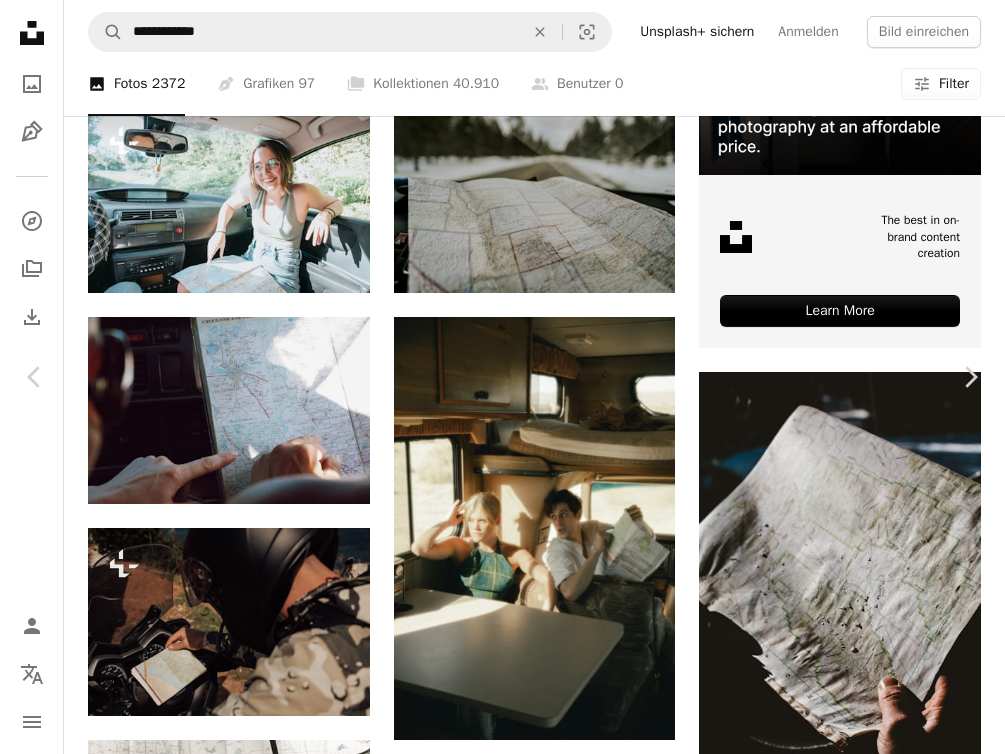 click on "Kostenlos herunterladen" at bounding box center [774, 3247] 